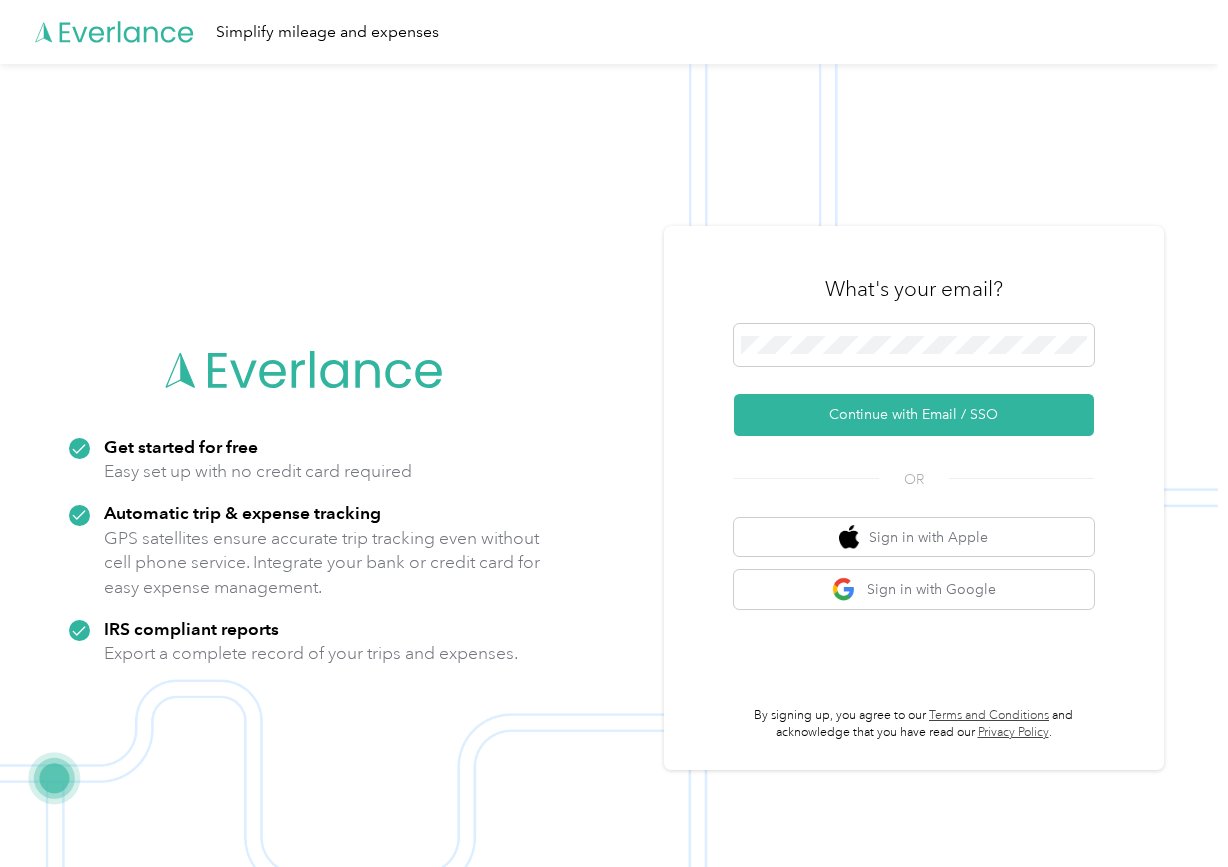 scroll, scrollTop: 0, scrollLeft: 0, axis: both 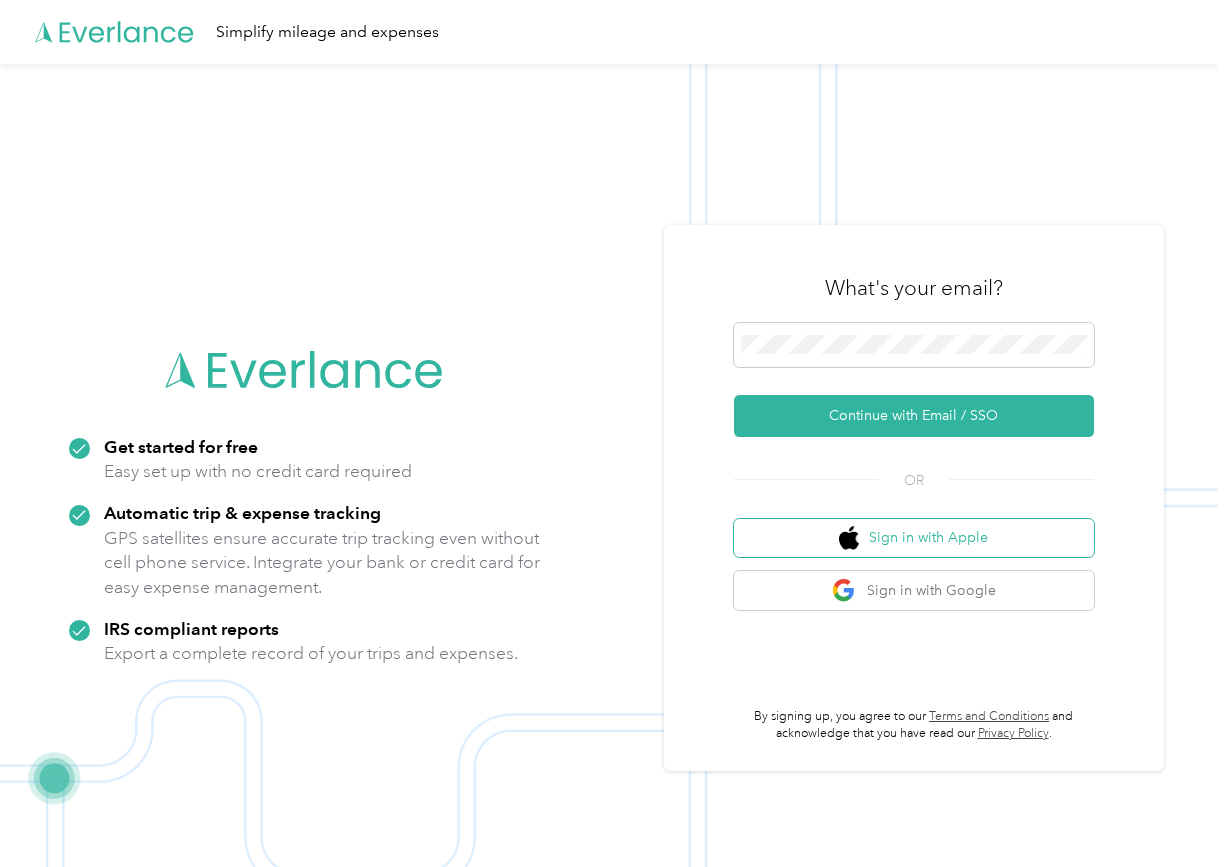 click on "Sign in with Apple" at bounding box center (914, 538) 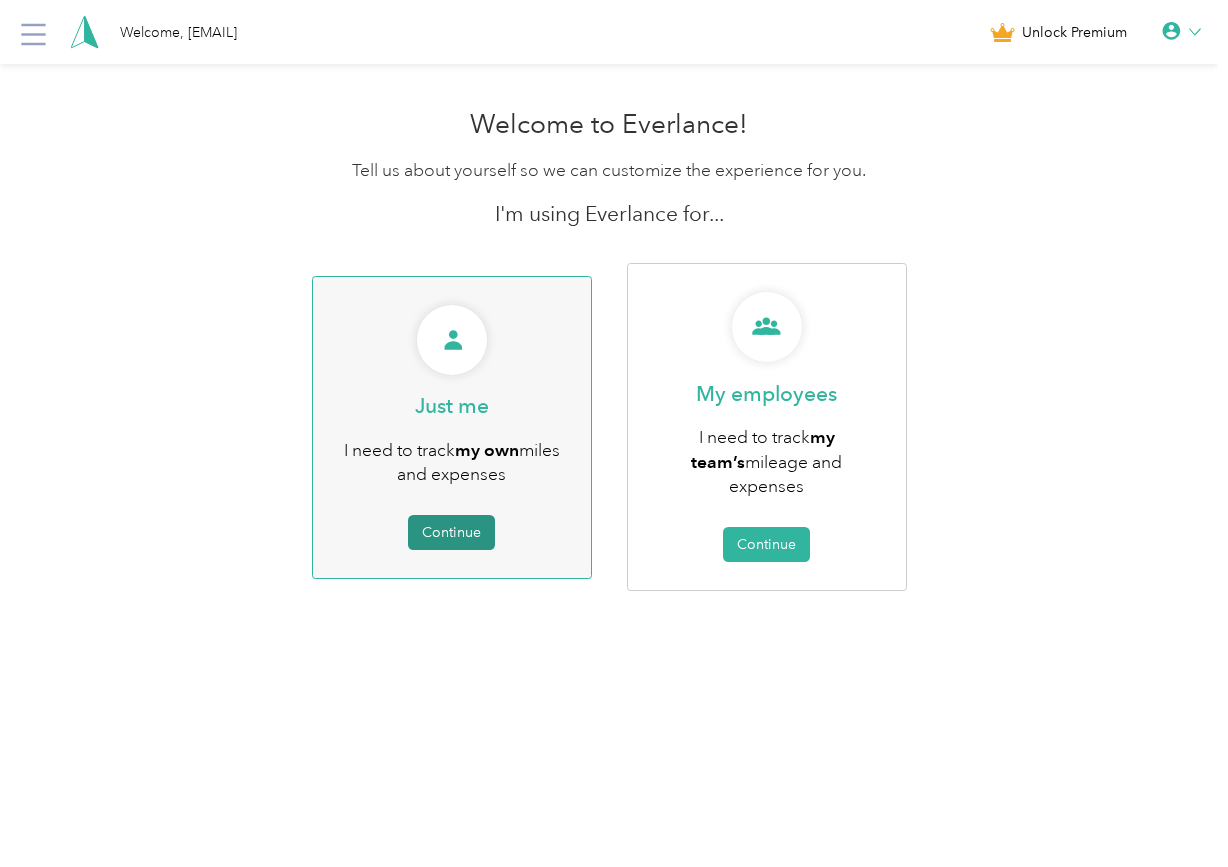 click on "Continue" at bounding box center [451, 532] 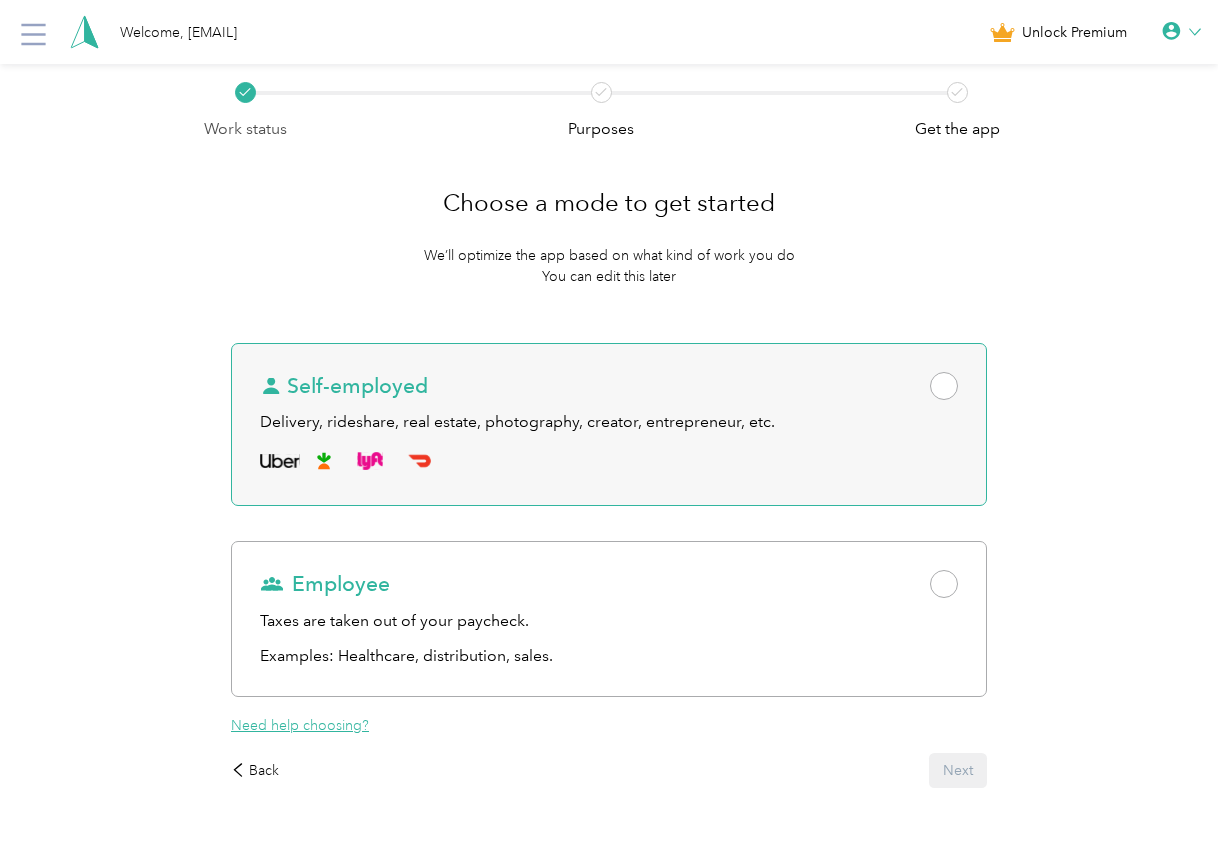 click at bounding box center [944, 386] 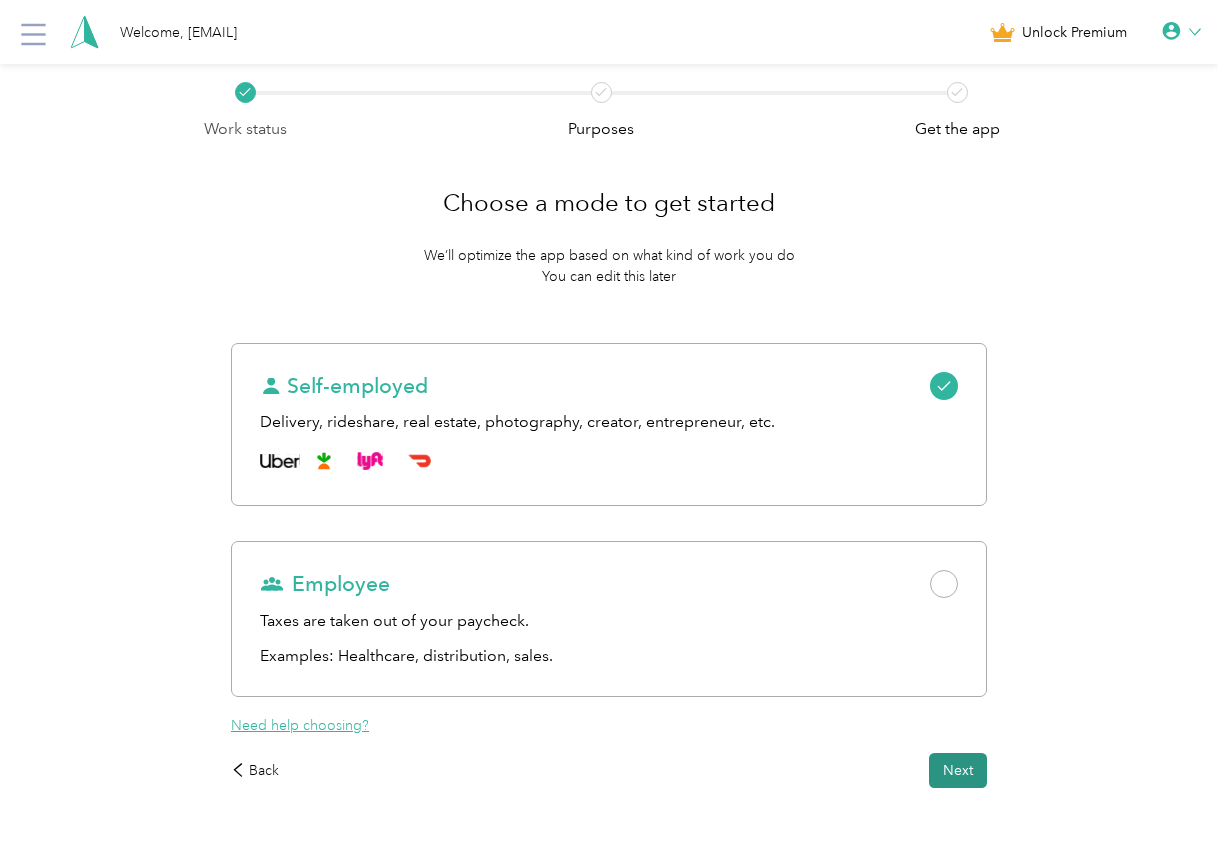 click on "Next" at bounding box center [958, 770] 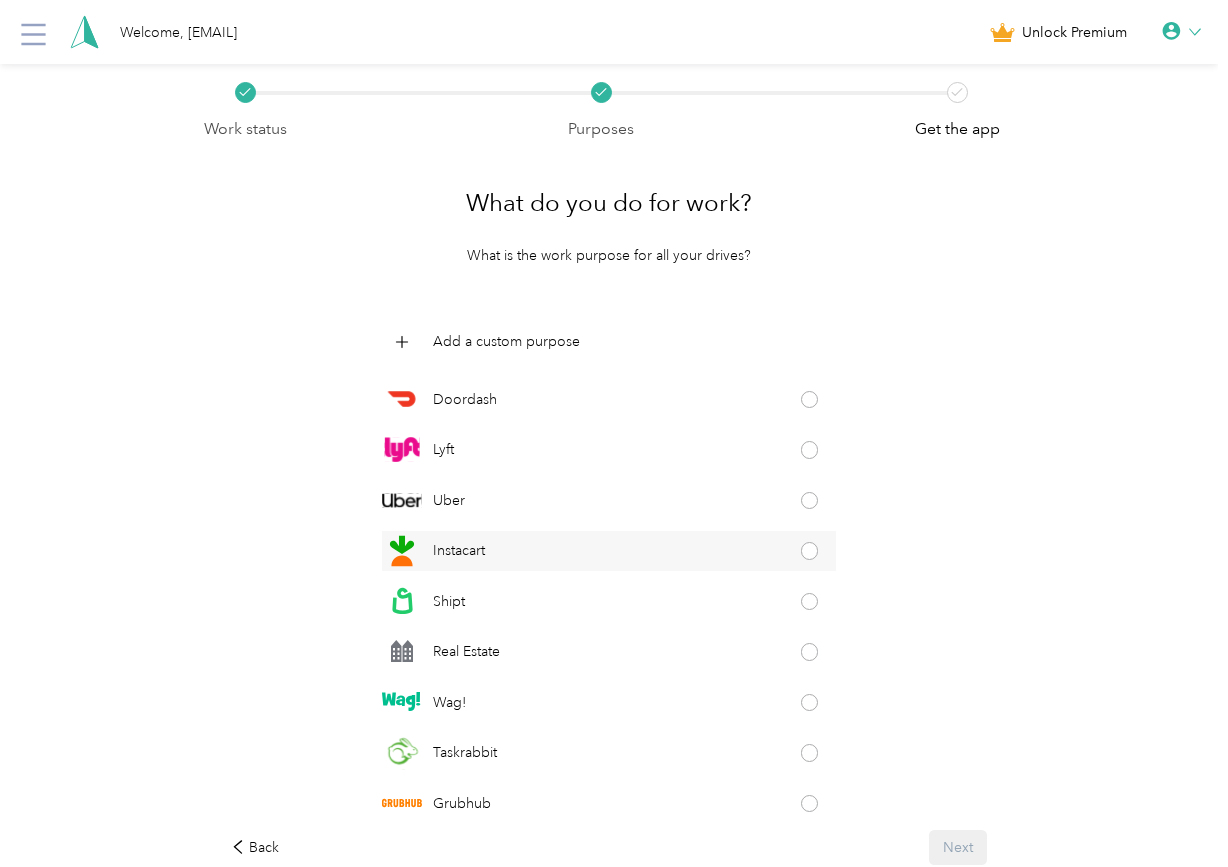 click at bounding box center [810, 551] 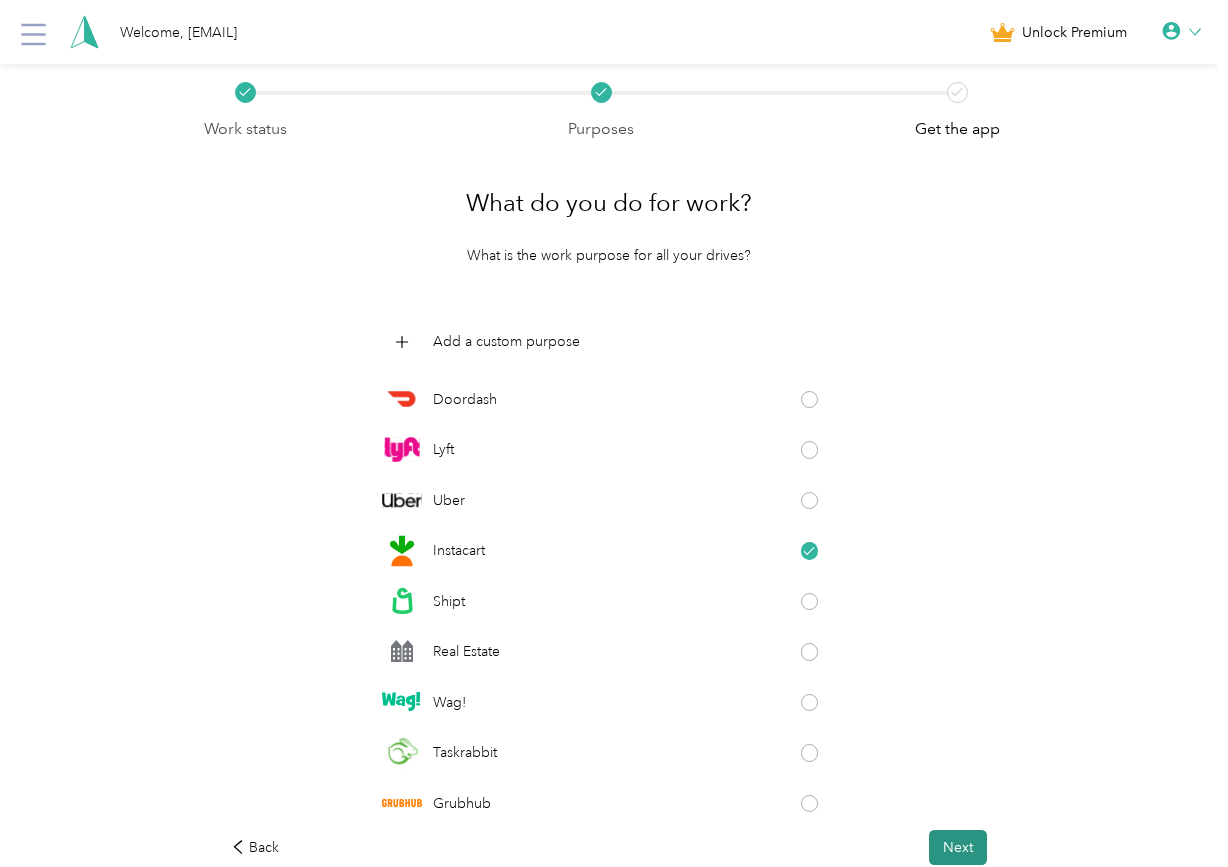 click on "Next" at bounding box center [958, 847] 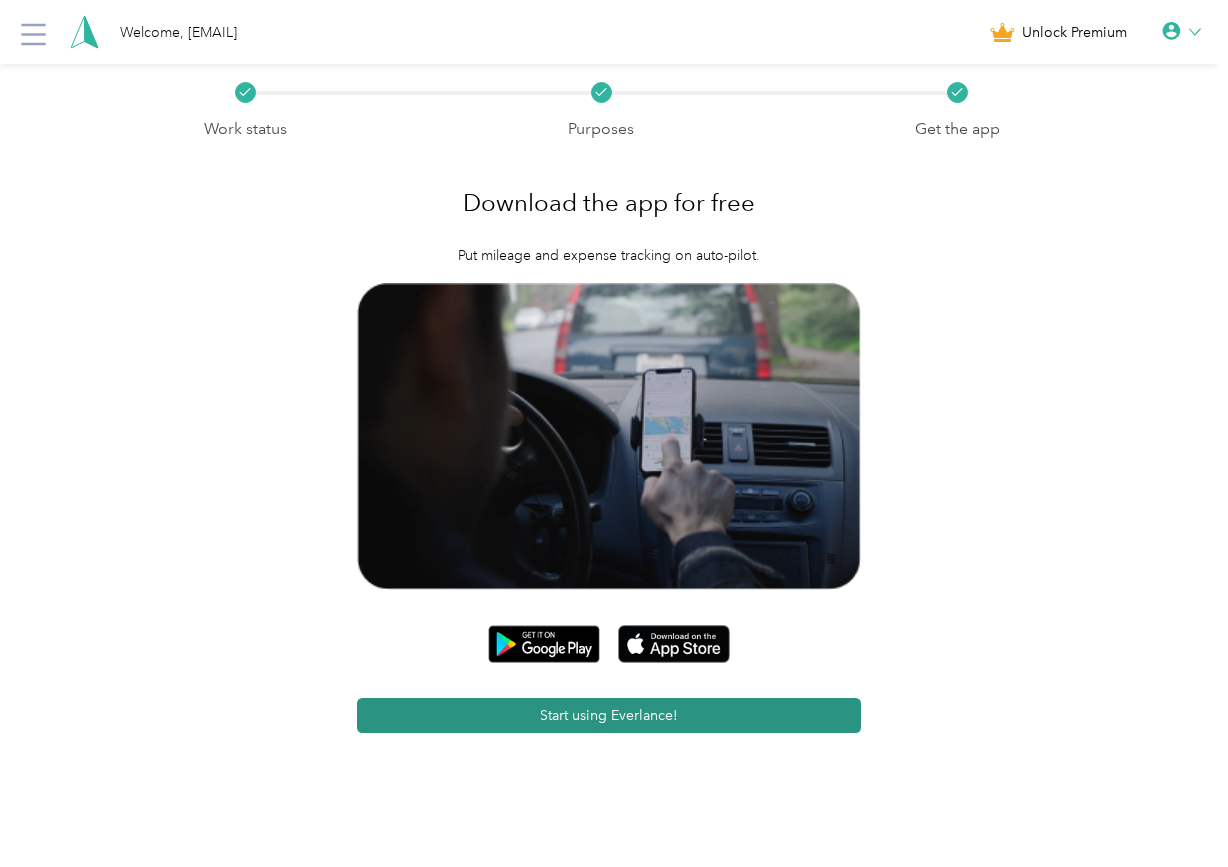 click on "Start using Everlance!" at bounding box center (609, 715) 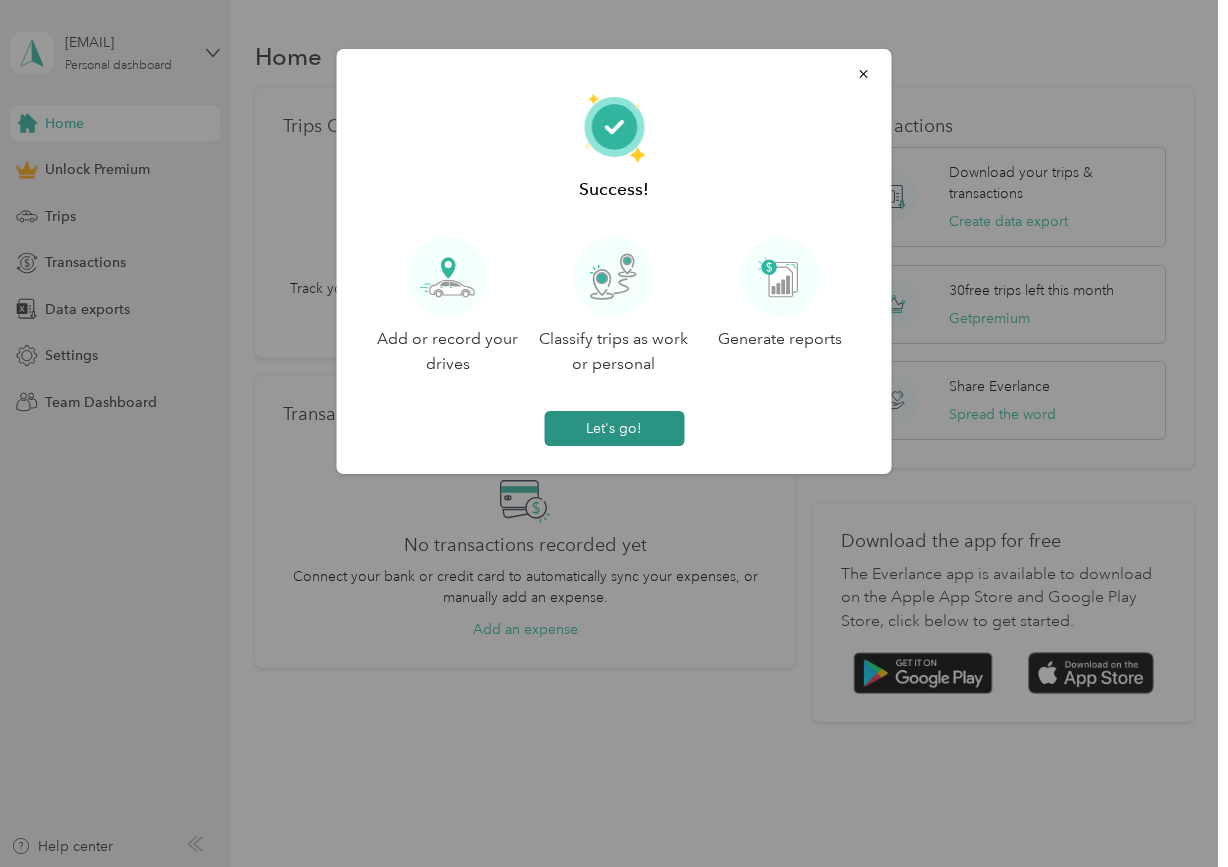 click on "Let's go!" at bounding box center [614, 428] 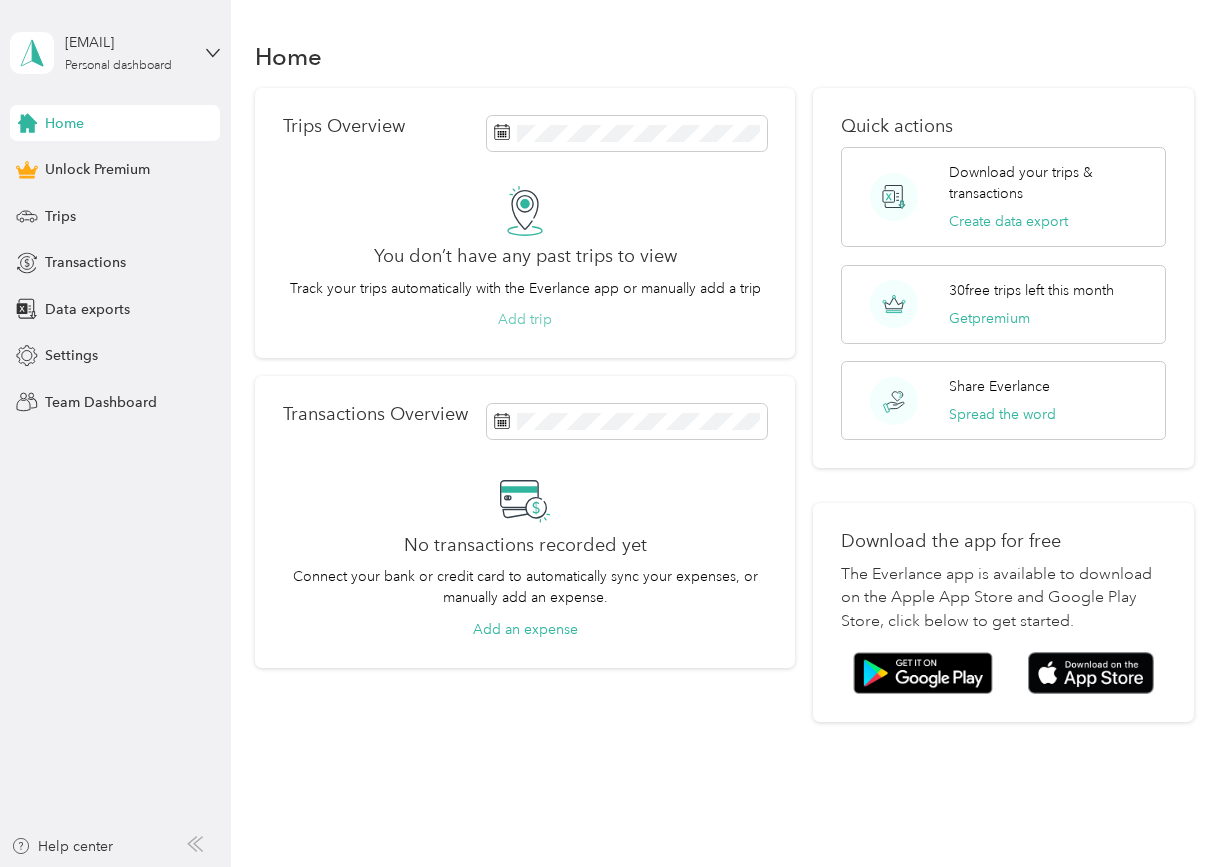 click on "Add trip" at bounding box center (525, 319) 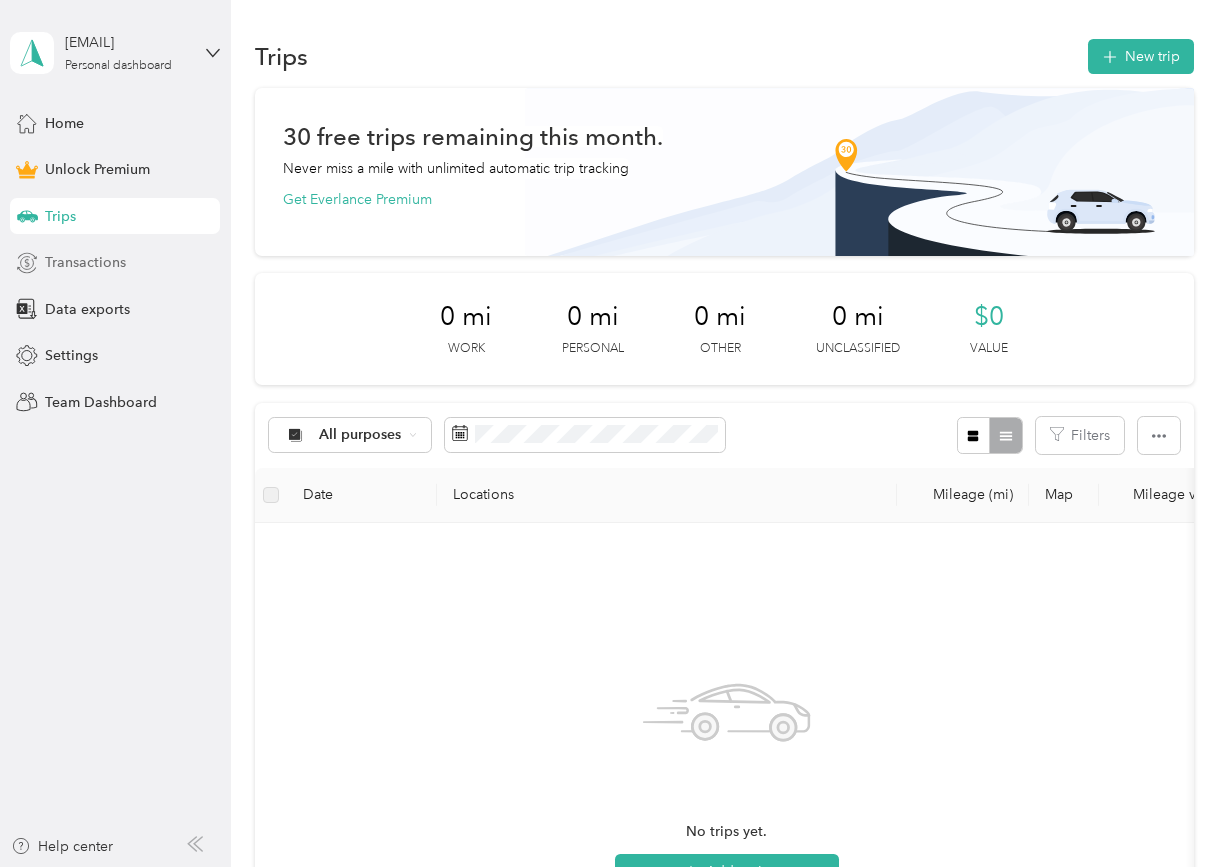 click on "Transactions" at bounding box center [85, 262] 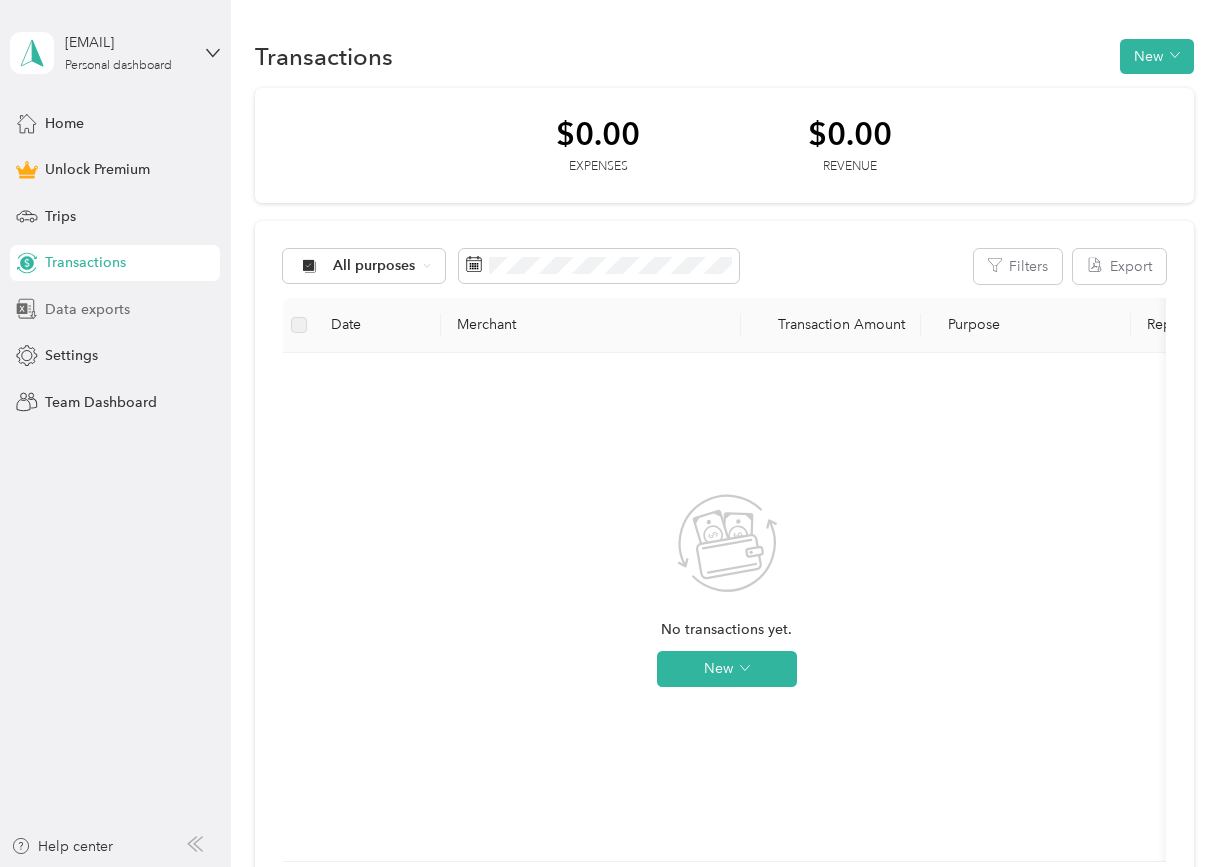 click on "Data exports" at bounding box center (87, 309) 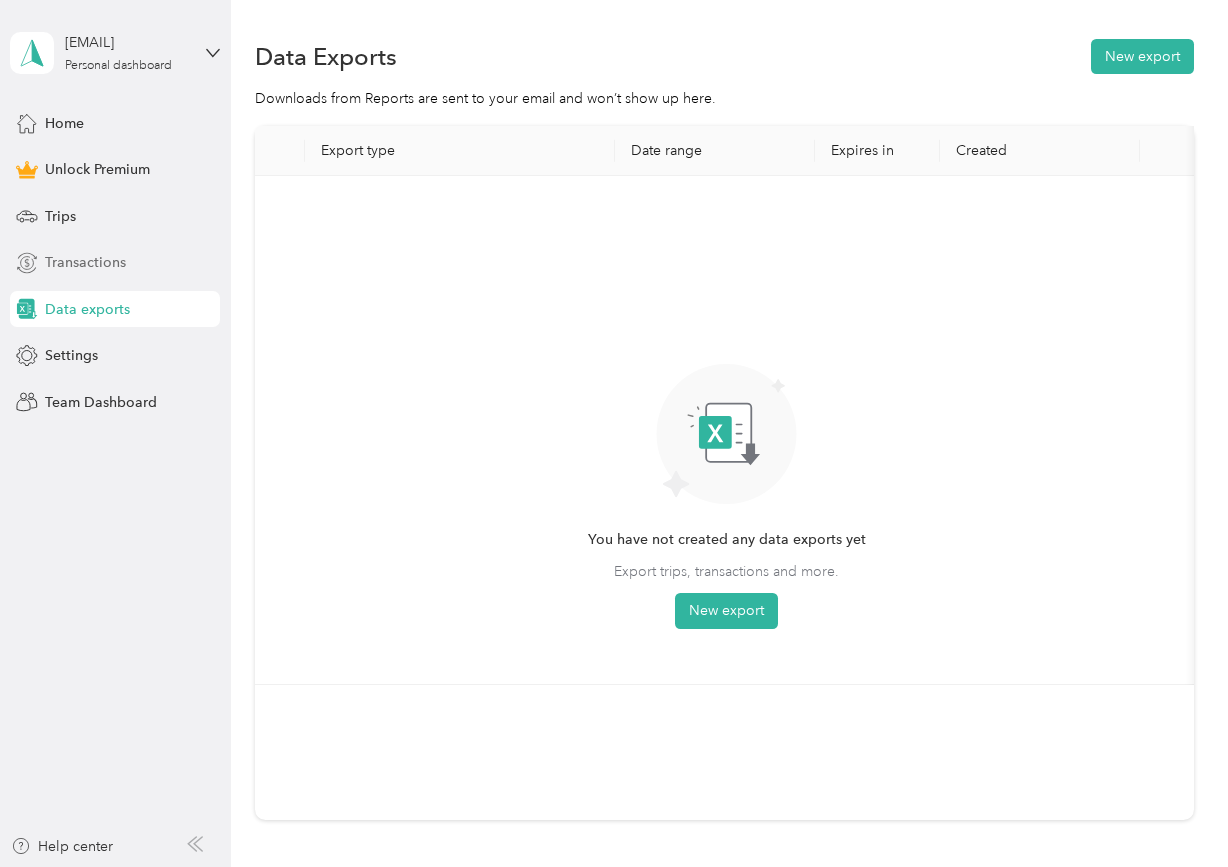 click on "Transactions" at bounding box center [85, 262] 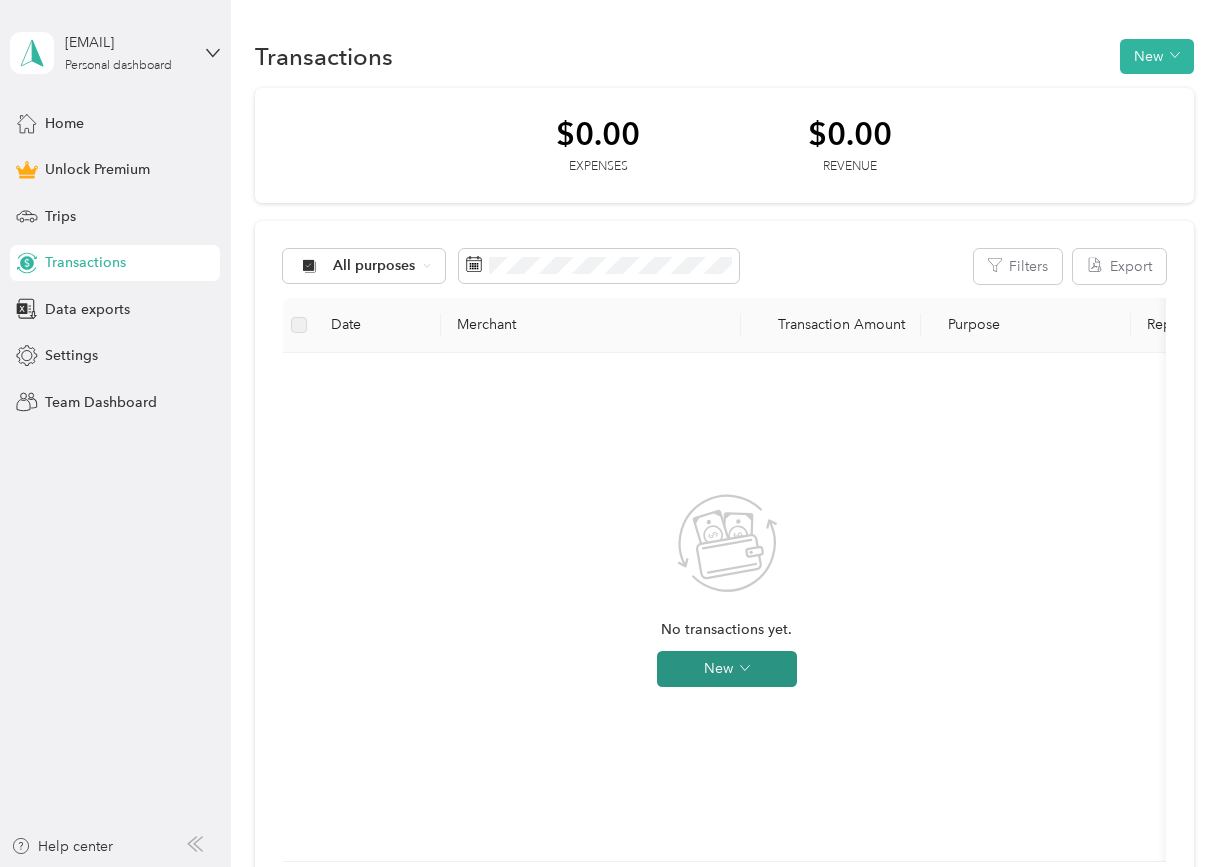 click on "New" at bounding box center (727, 669) 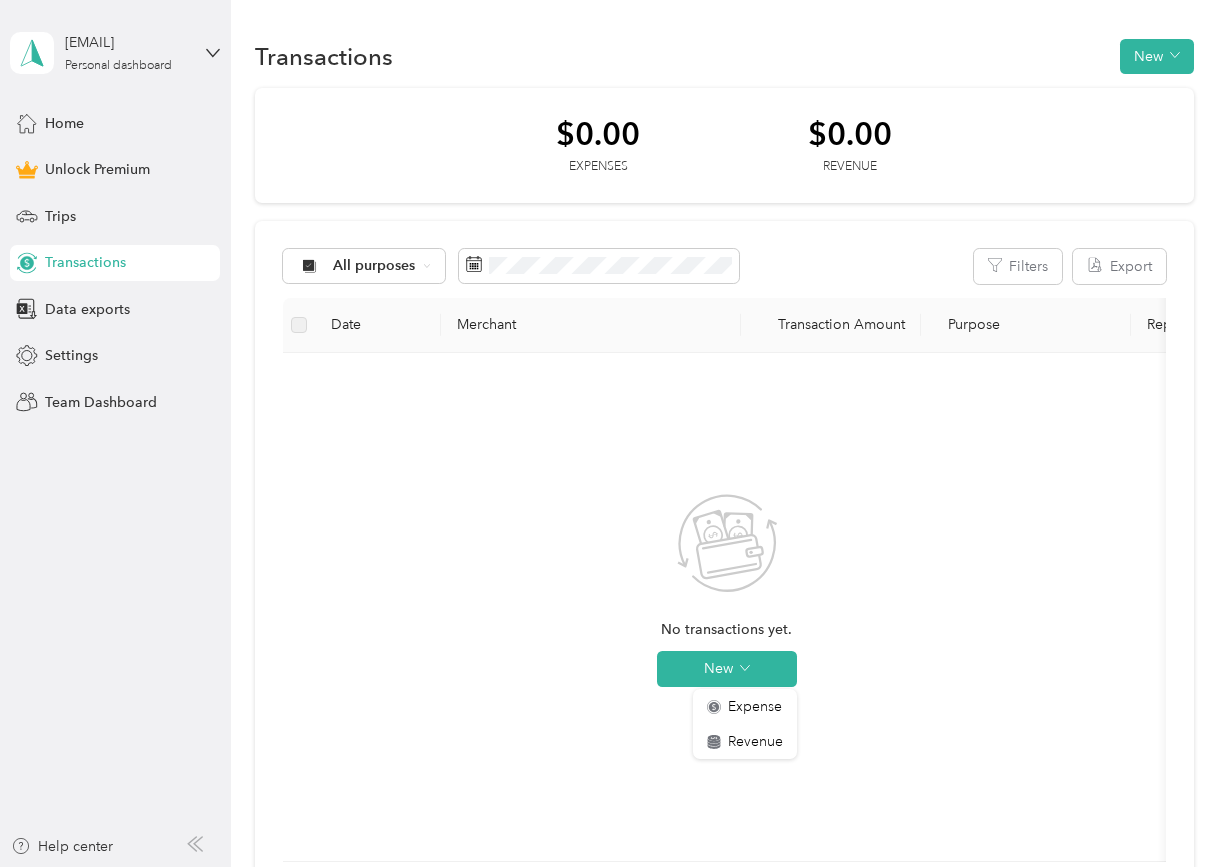 click on "No transactions yet. New" at bounding box center [726, 607] 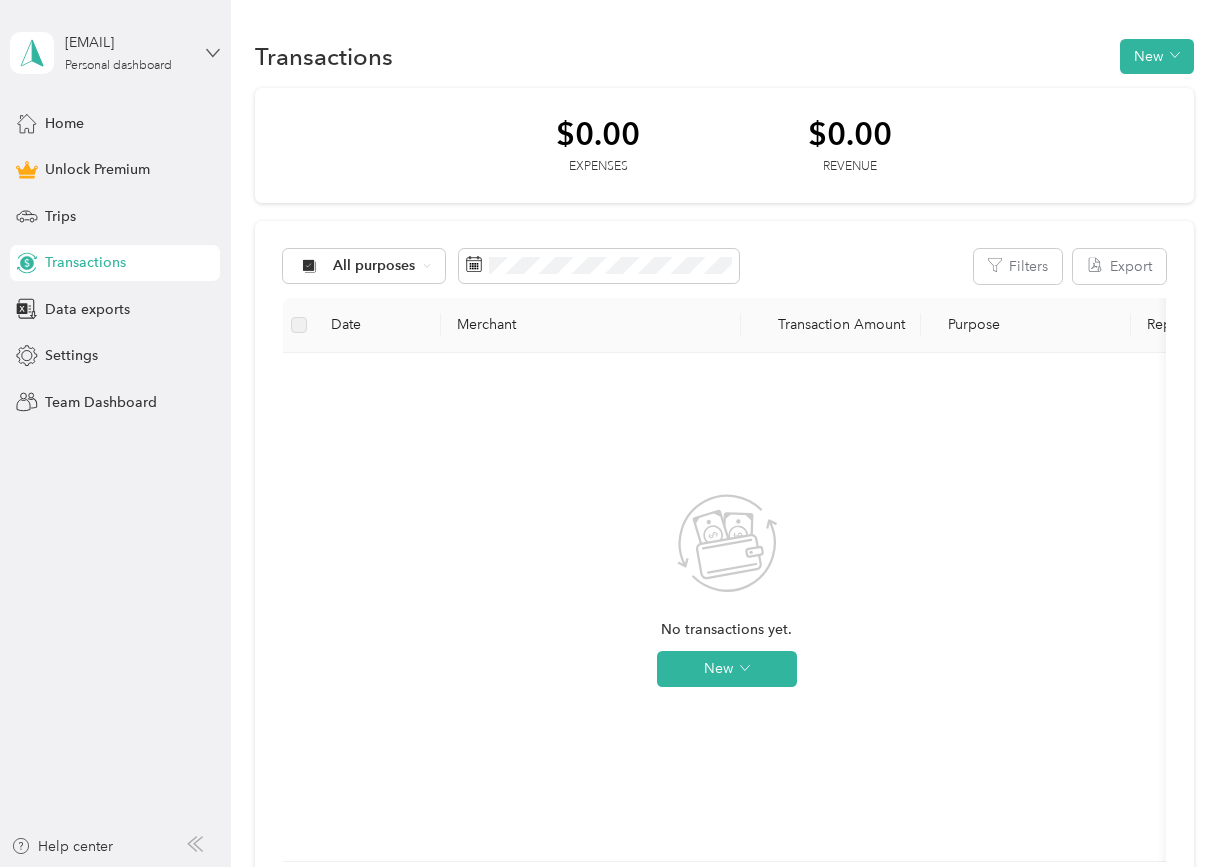 click 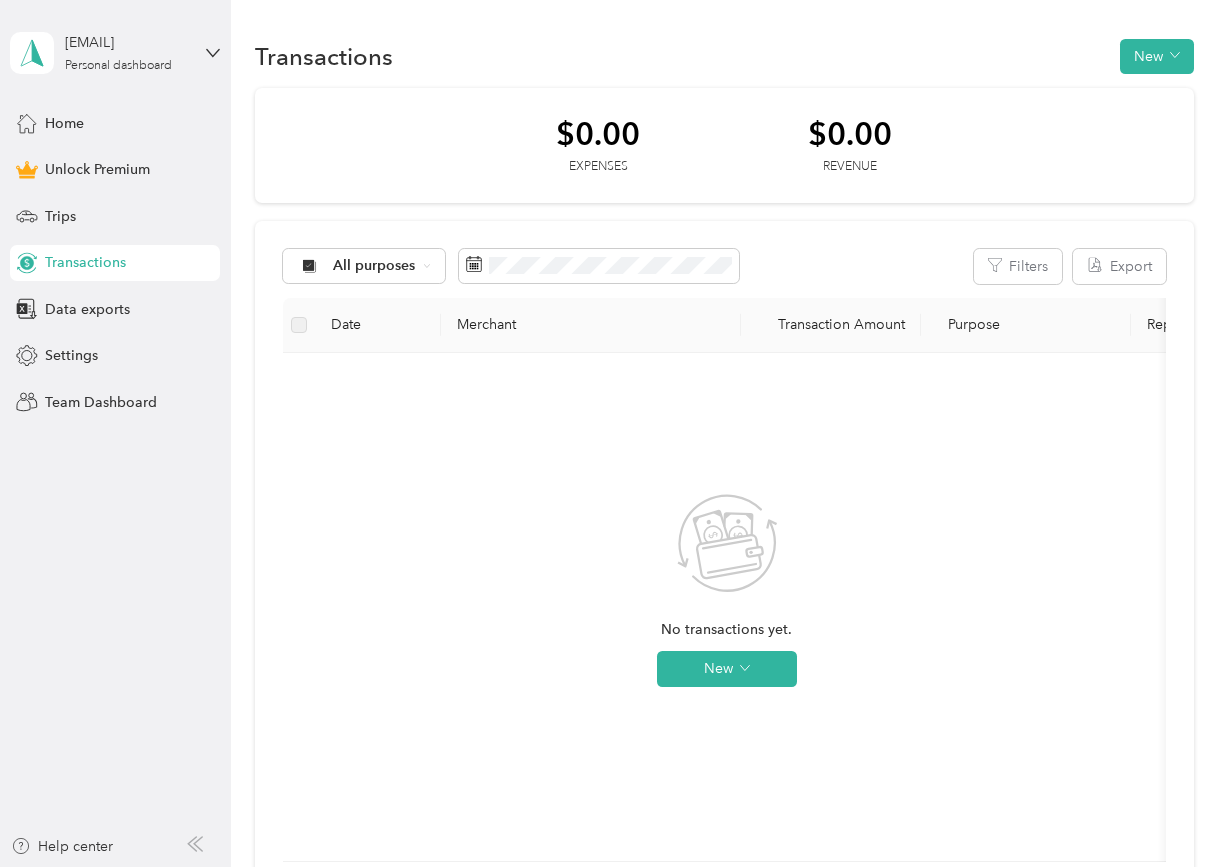 click on "Transactions New $0.00 Expenses $0.00 Revenue All purposes Filters Export Date Merchant Transaction Amount Purpose Report             No transactions yet. New" at bounding box center (724, 525) 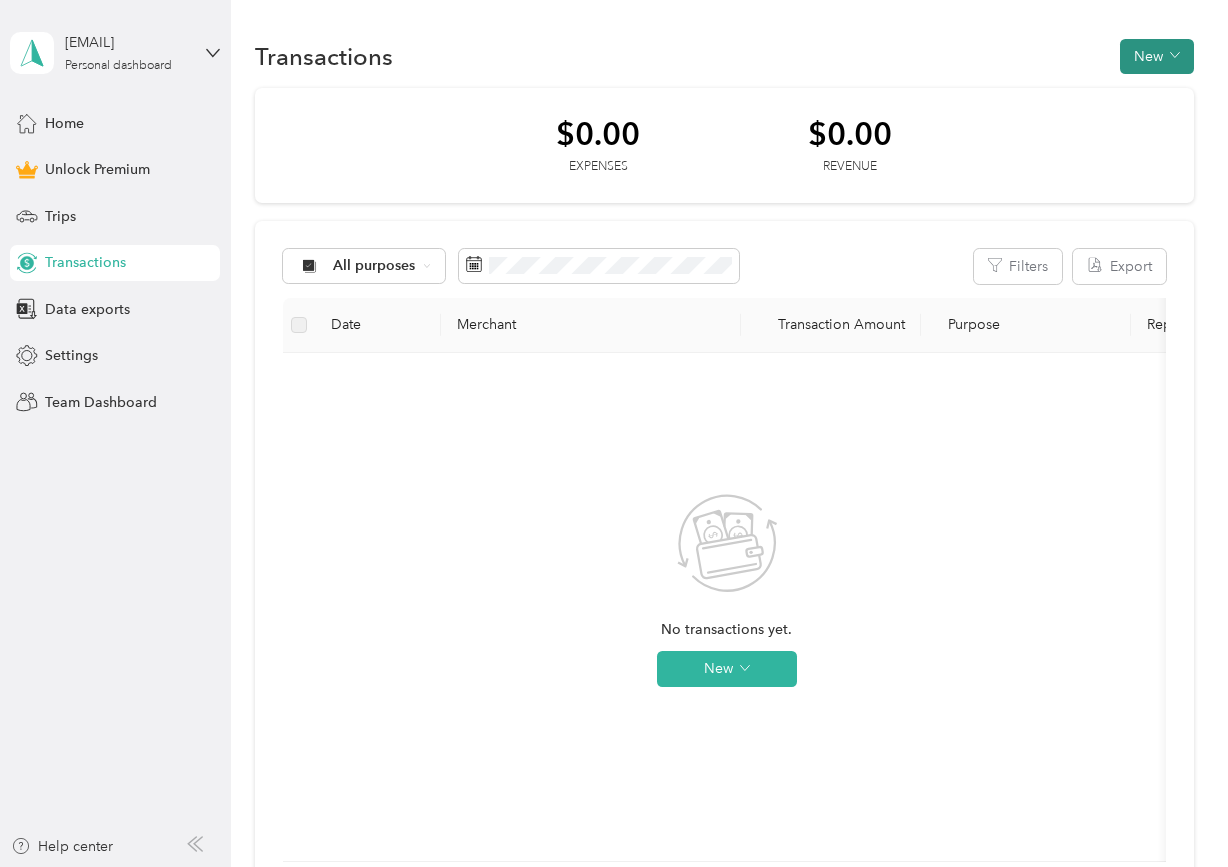 click 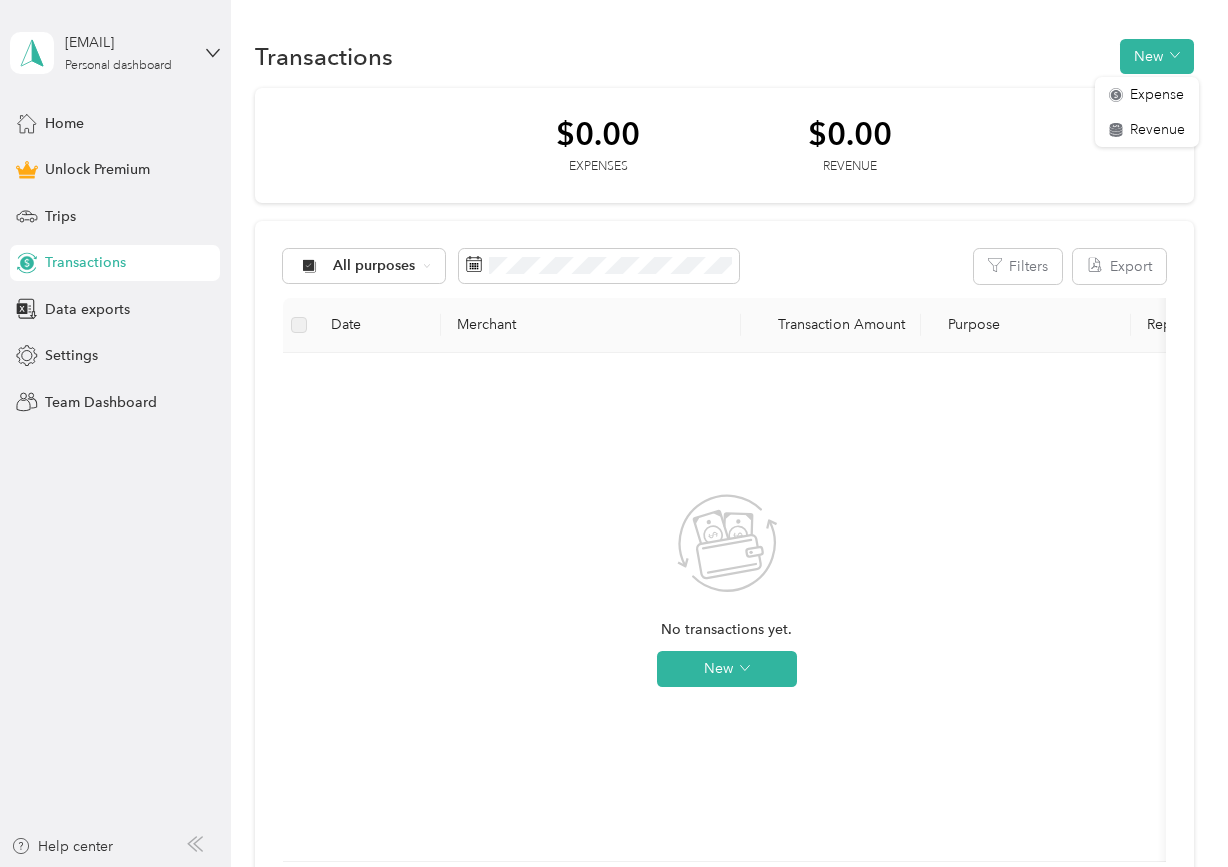 click on "Transactions New $0.00 Expenses $0.00 Revenue All purposes Filters Export Date Merchant Transaction Amount Purpose Report             No transactions yet. New" at bounding box center (724, 525) 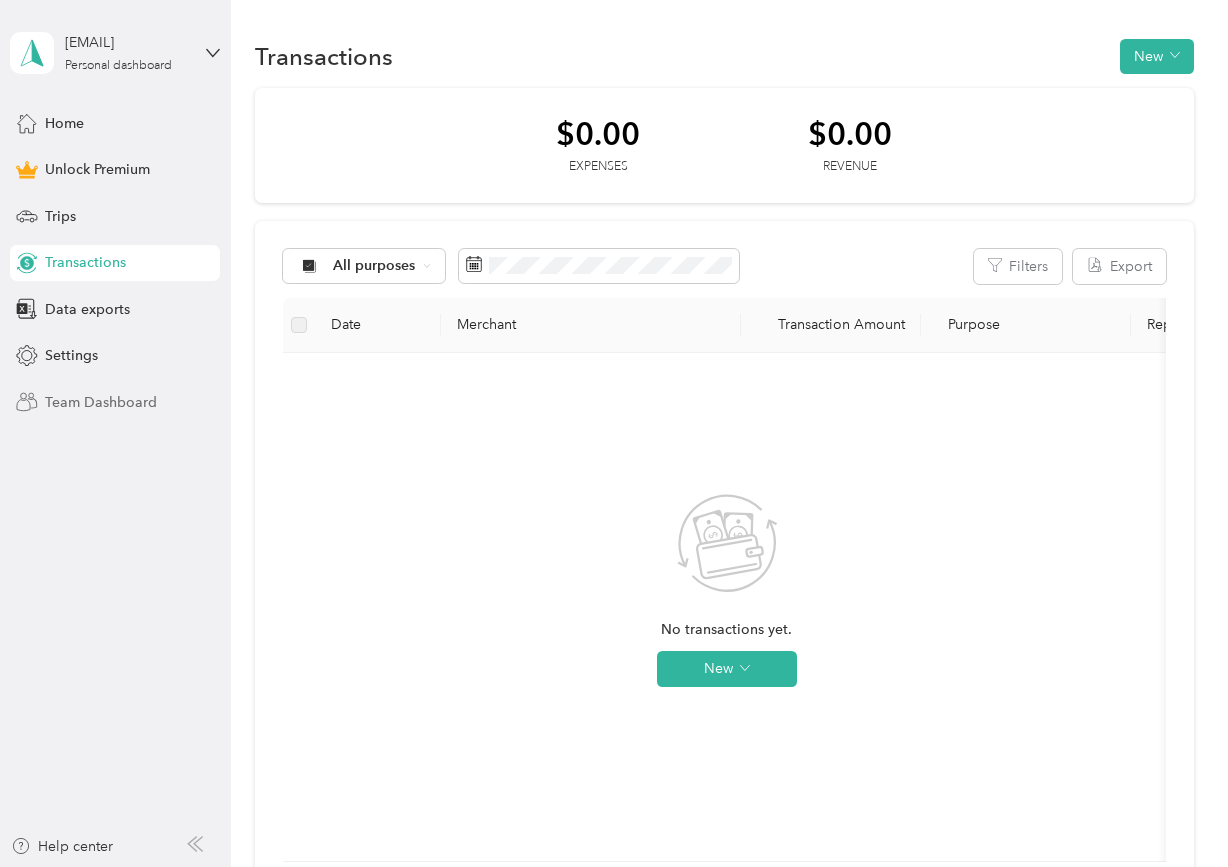 click on "Team Dashboard" at bounding box center (115, 402) 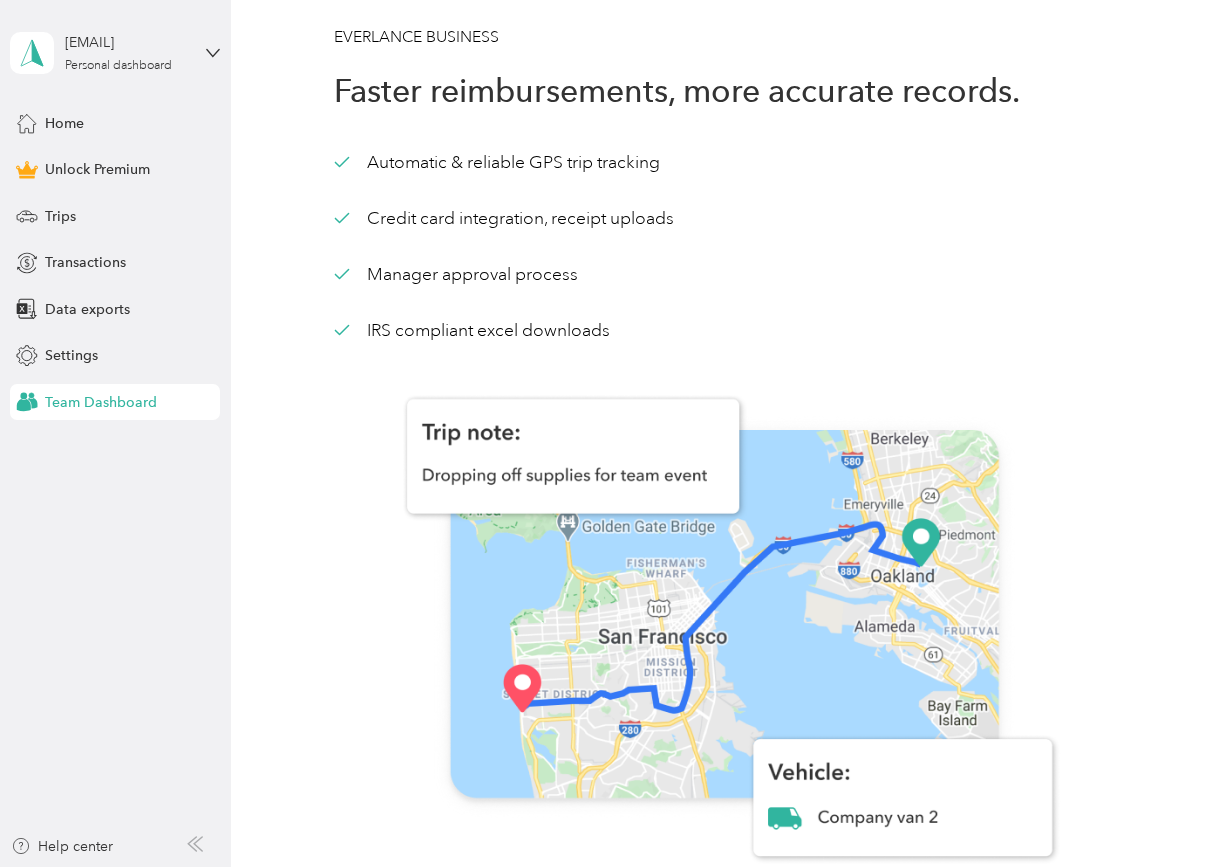 click on "Home Unlock Premium Trips Transactions Data exports Settings Team Dashboard" at bounding box center (115, 262) 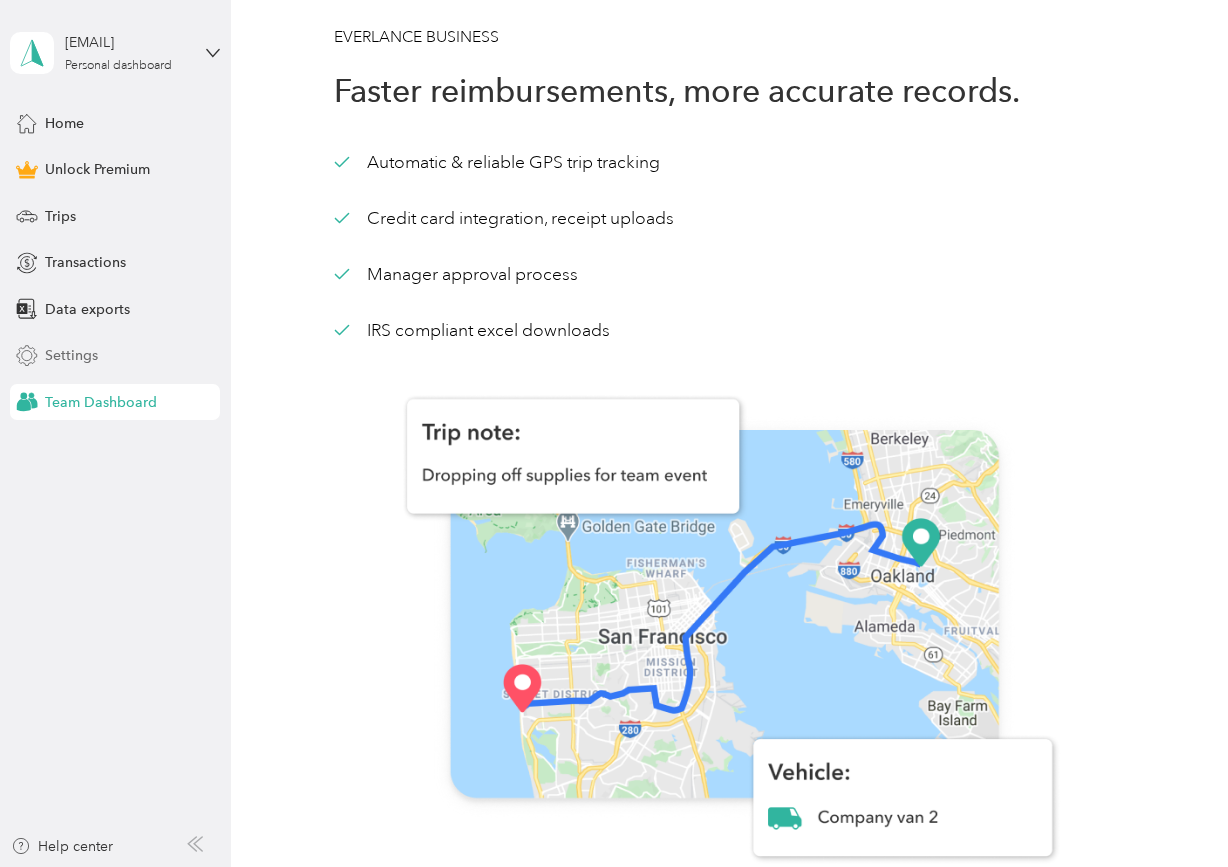 click on "Settings" at bounding box center (115, 356) 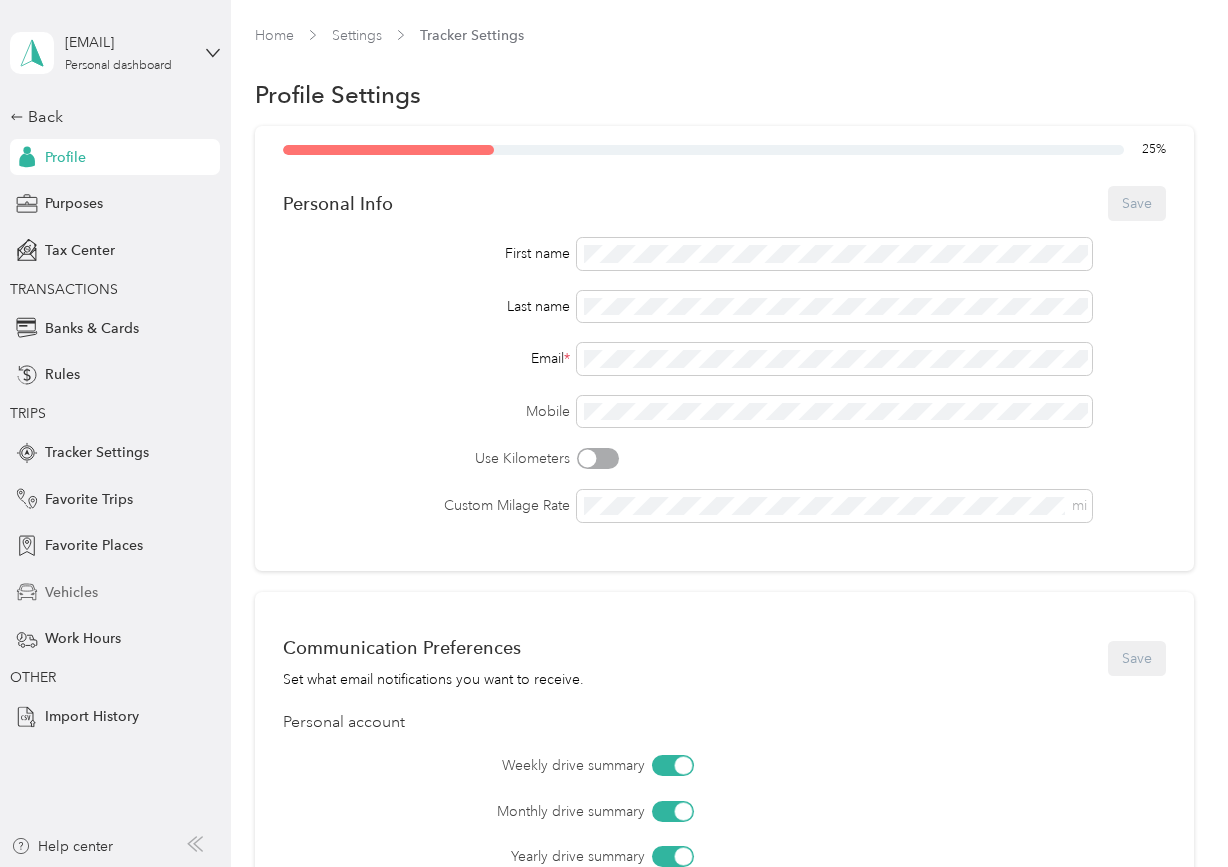 click on "Vehicles" at bounding box center [71, 592] 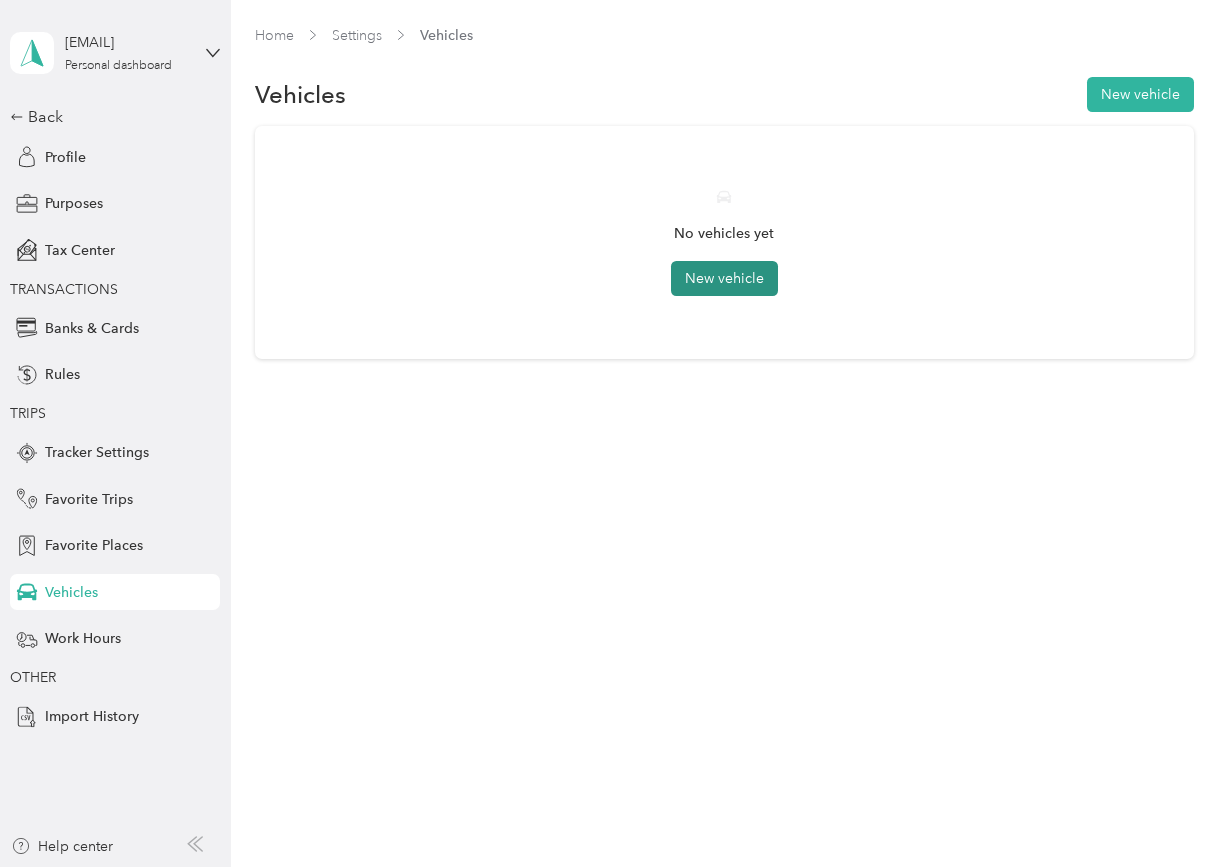 click on "New vehicle" at bounding box center (724, 278) 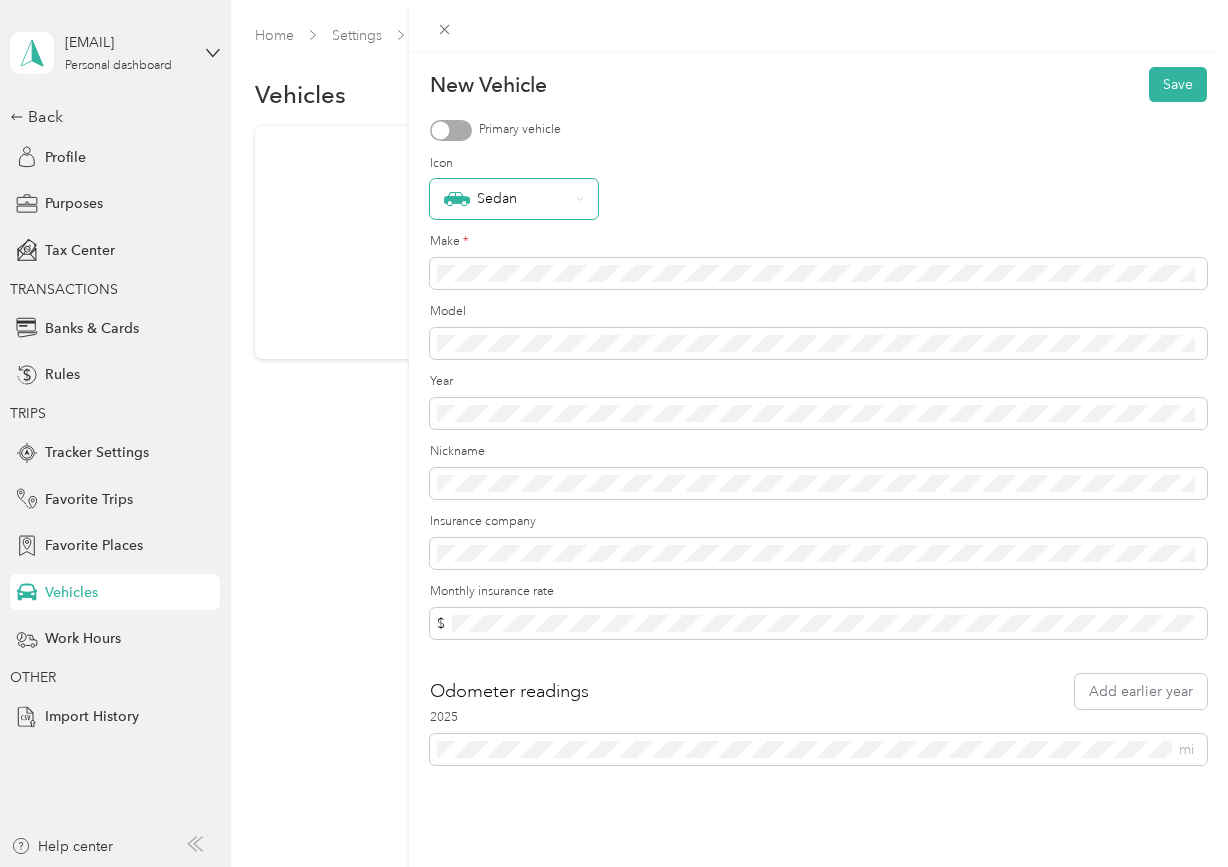 click on "Sedan" at bounding box center [514, 199] 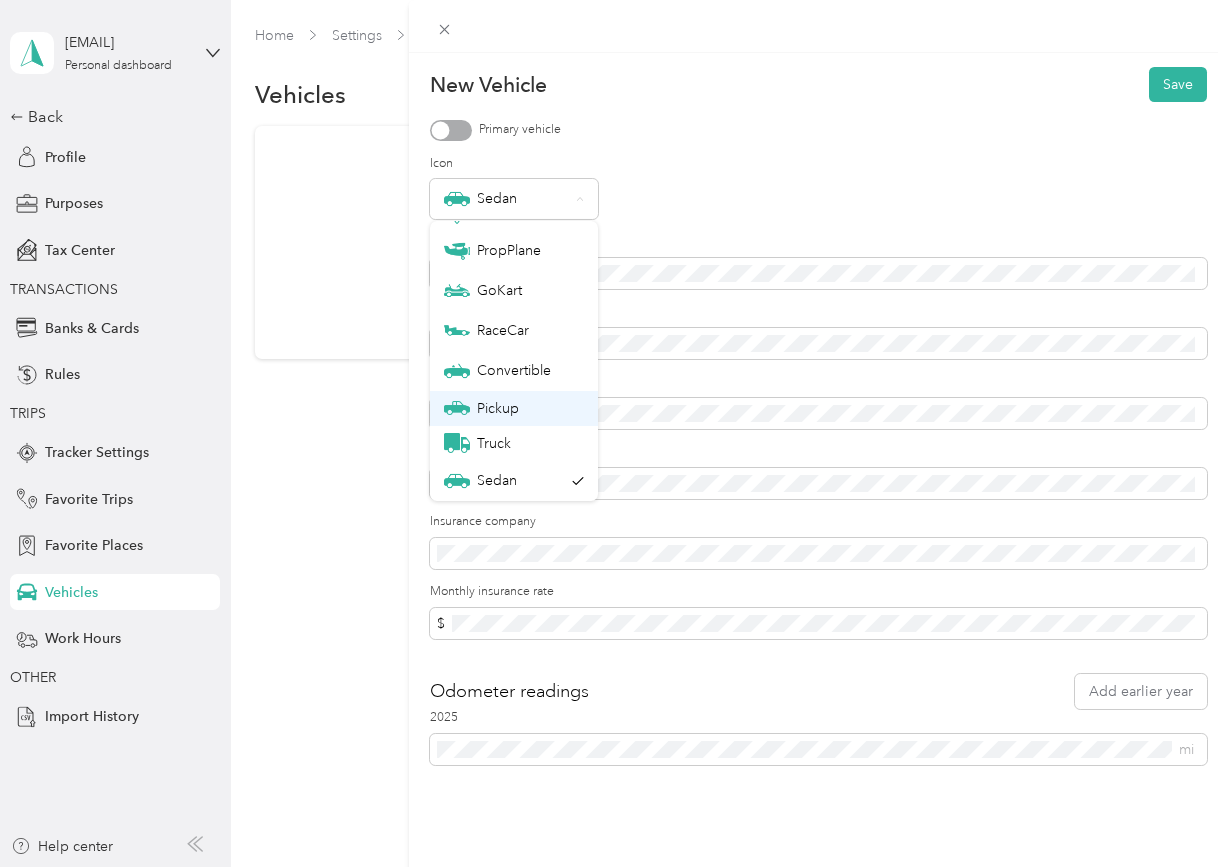 scroll, scrollTop: 70, scrollLeft: 0, axis: vertical 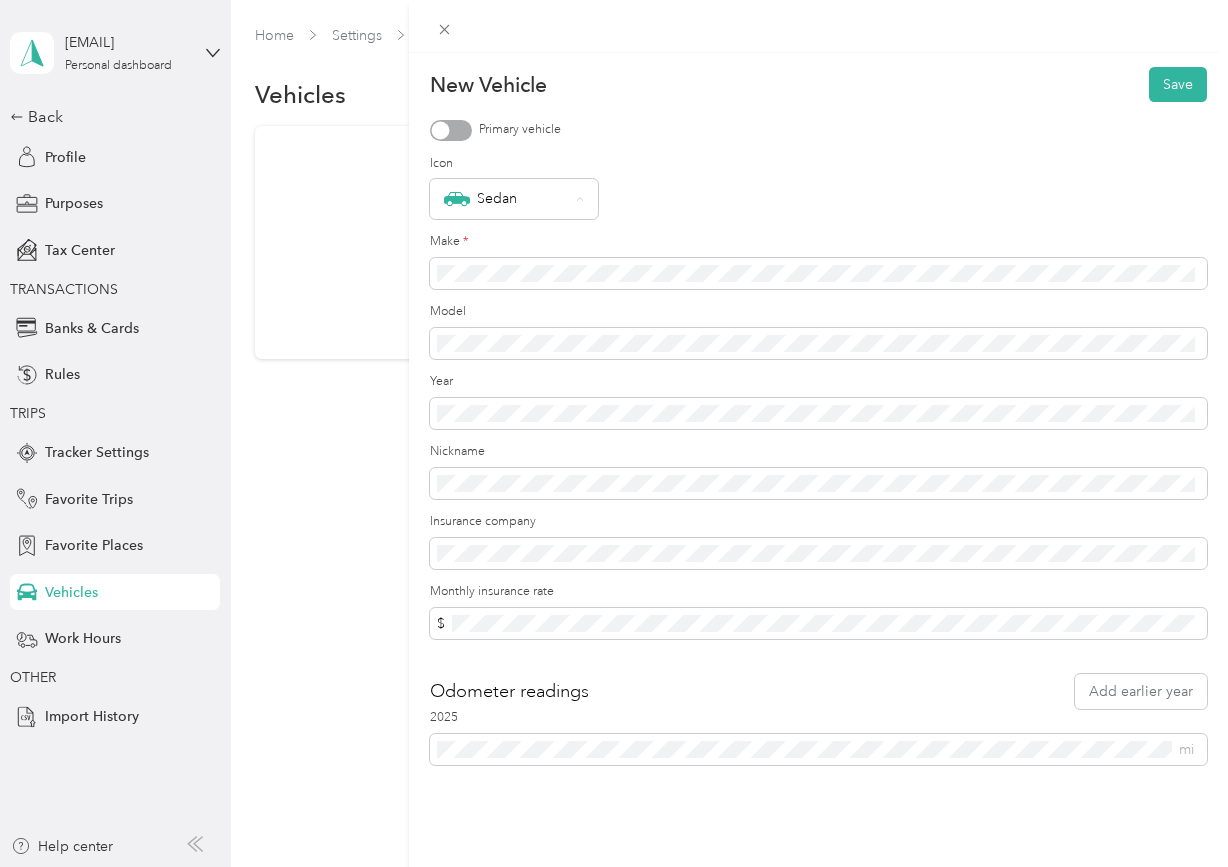 click on "Primary vehicle" at bounding box center [818, 130] 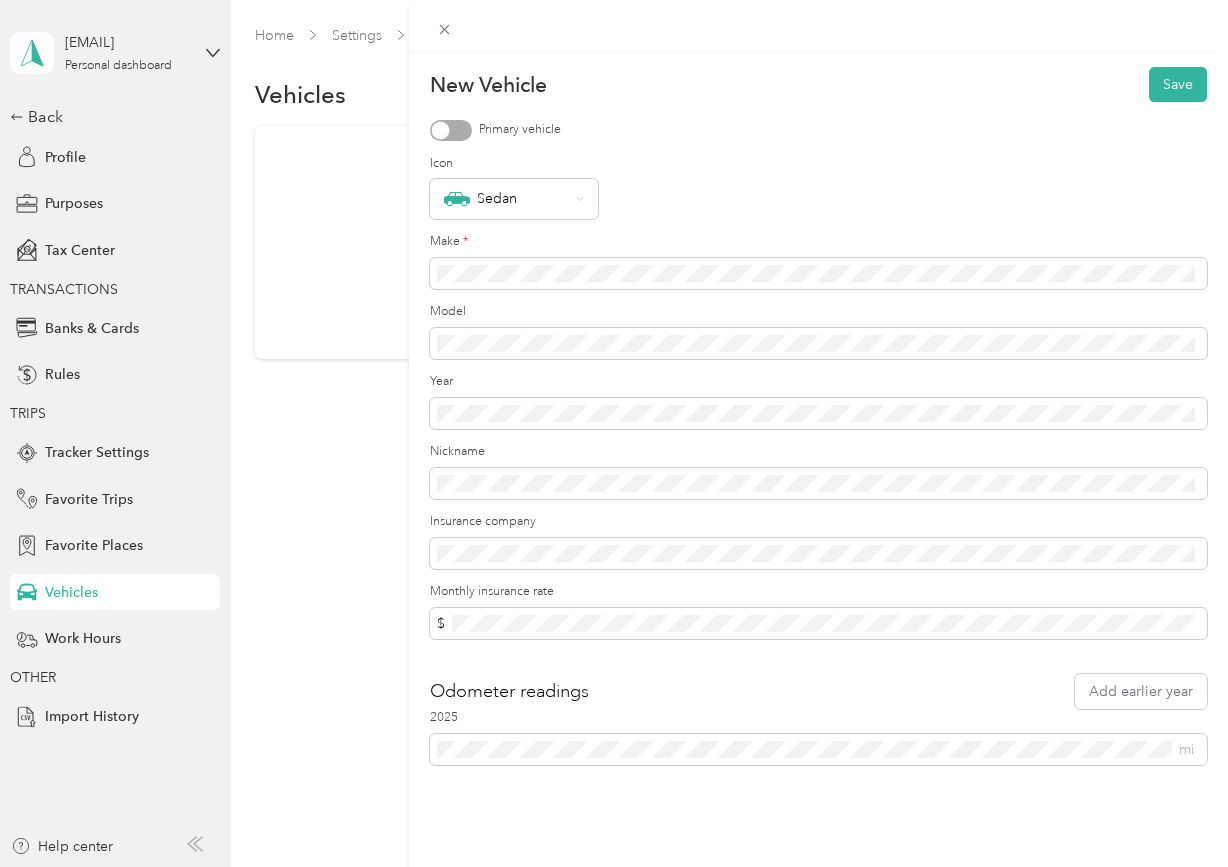 click on "New Vehicle Save Primary vehicle   Icon     Sedan Make   * Model   Year   Nickname   Insurance company   Monthly insurance rate   $ Odometer readings Add earlier year 2025   mi" at bounding box center [614, 433] 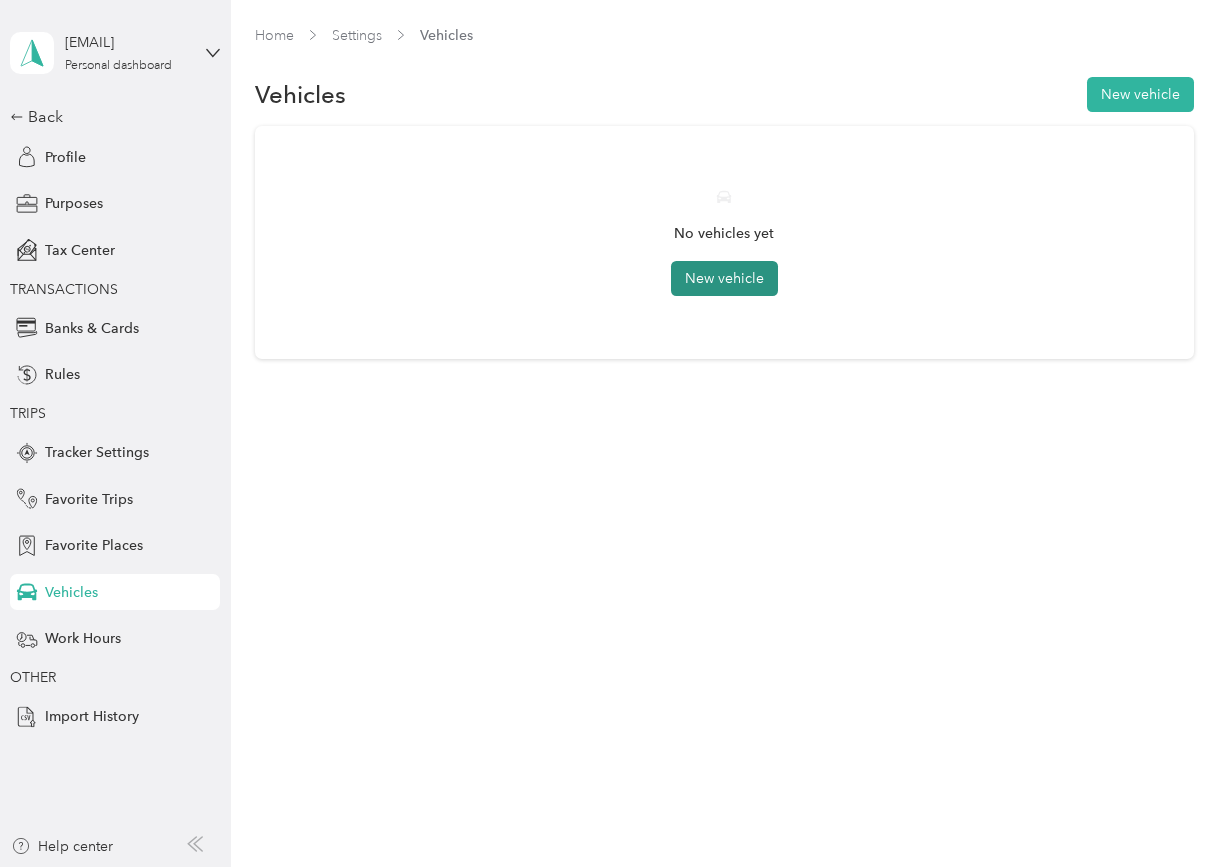 click on "New vehicle" at bounding box center [724, 278] 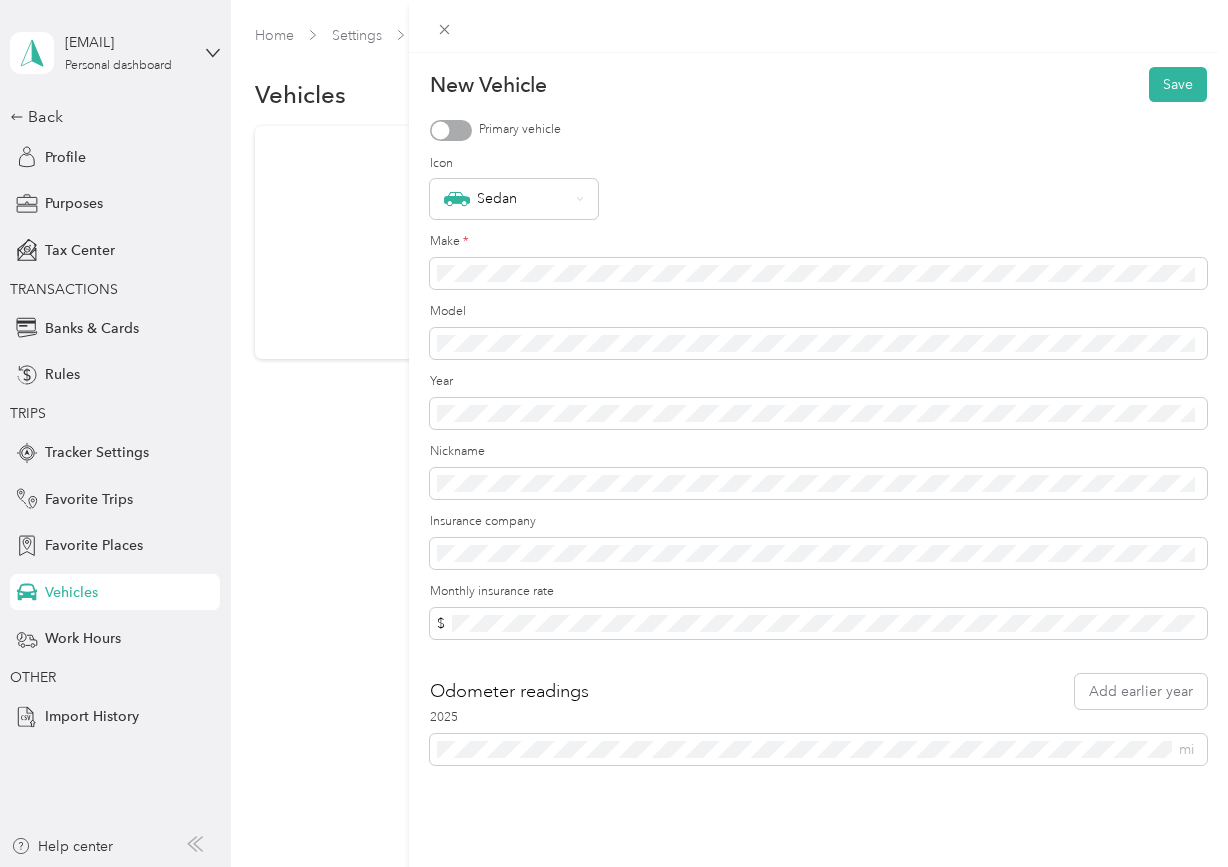 click on "New Vehicle Save Primary vehicle   Icon     Sedan Make   * Model   Year   Nickname   Insurance company   Monthly insurance rate   $ Odometer readings Add earlier year 2025   mi" at bounding box center (614, 433) 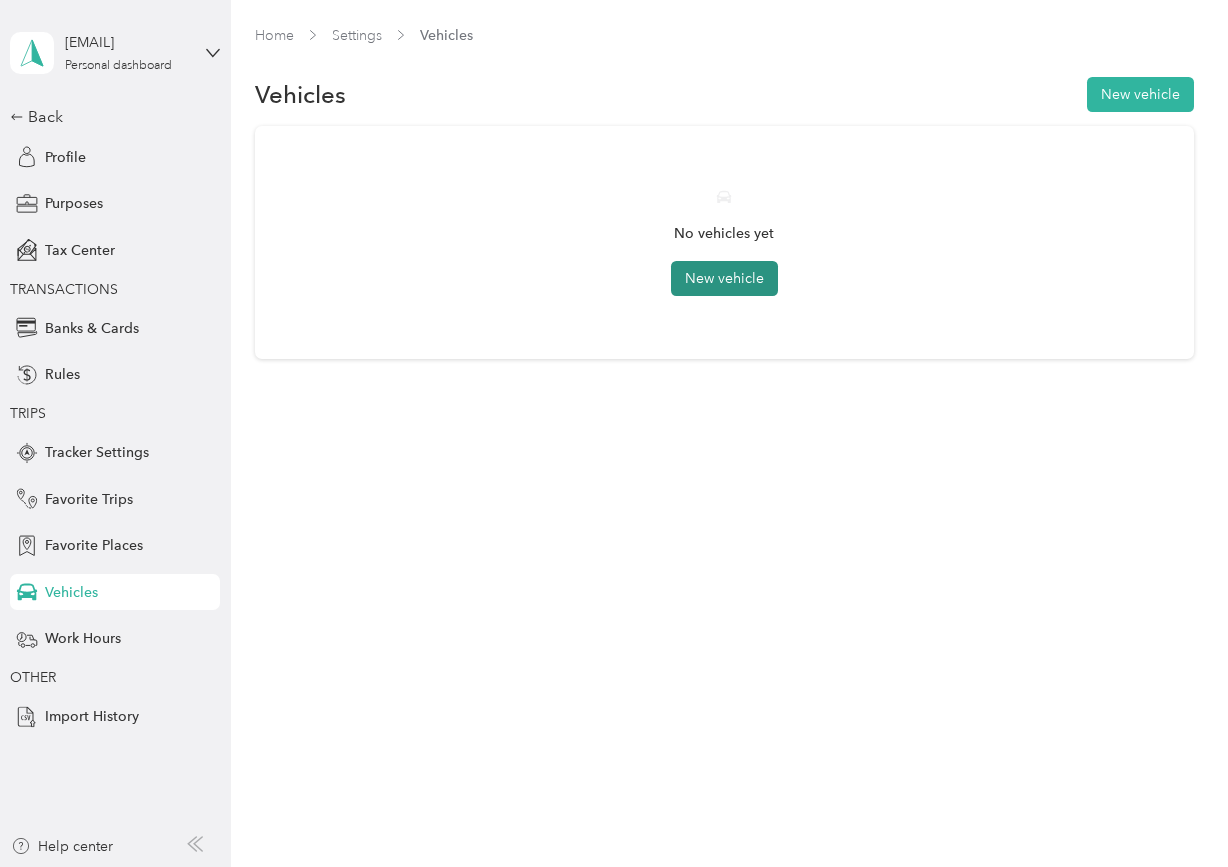 click on "New vehicle" at bounding box center (724, 278) 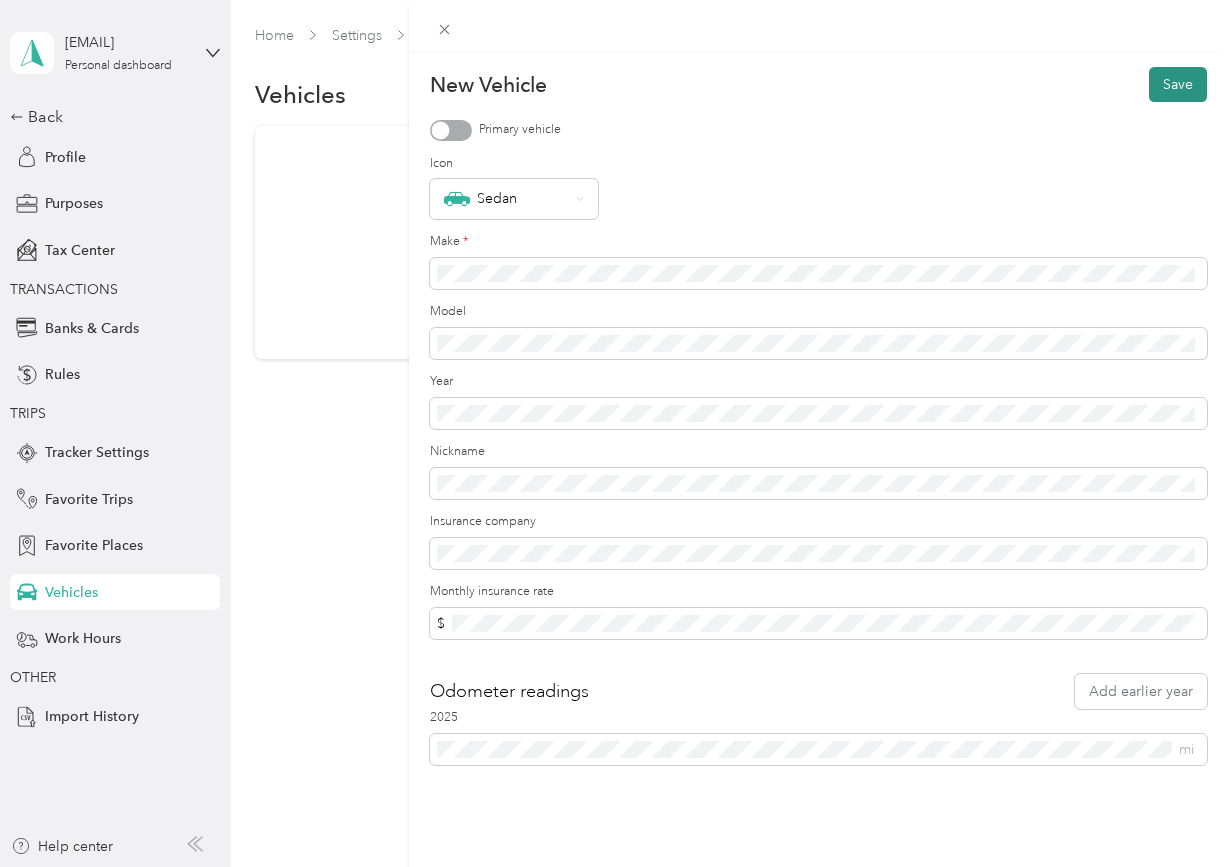 click on "Save" at bounding box center [1178, 84] 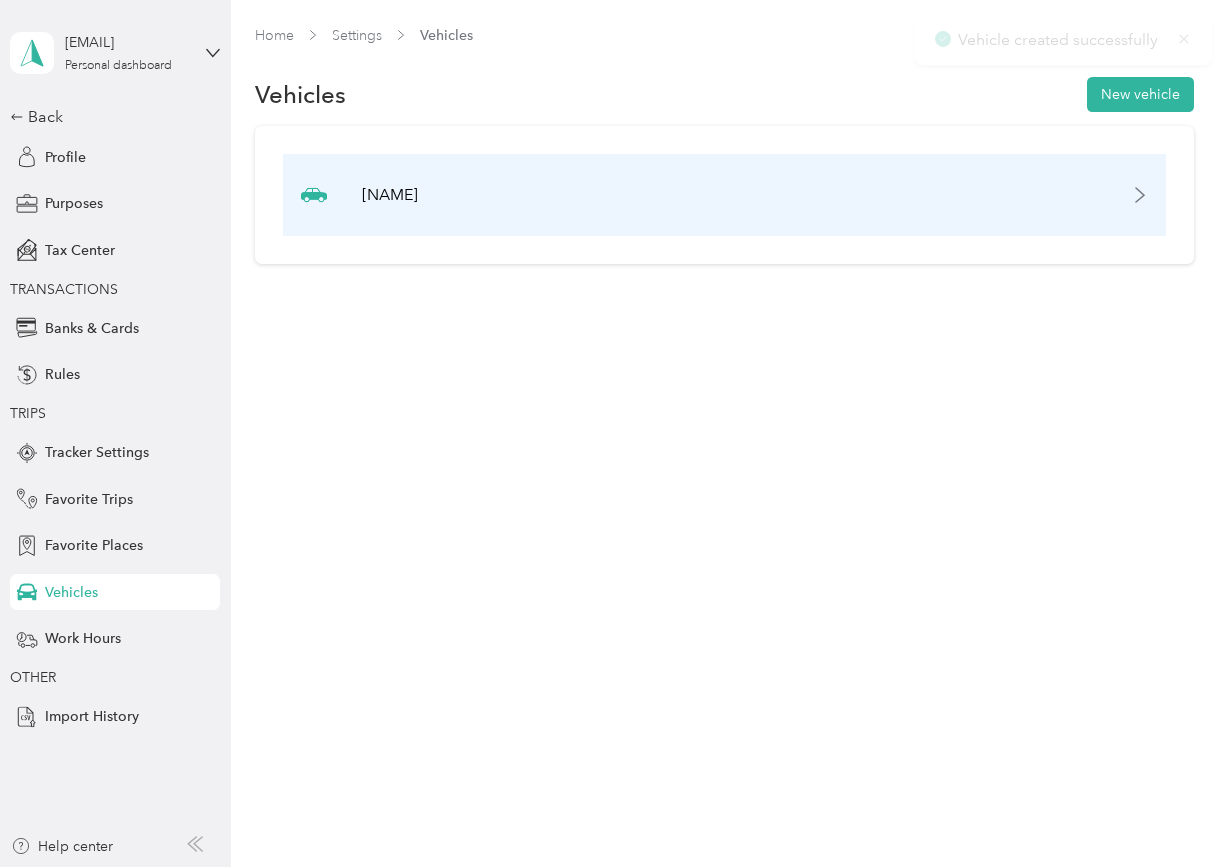 click on "[NAME]" at bounding box center [724, 195] 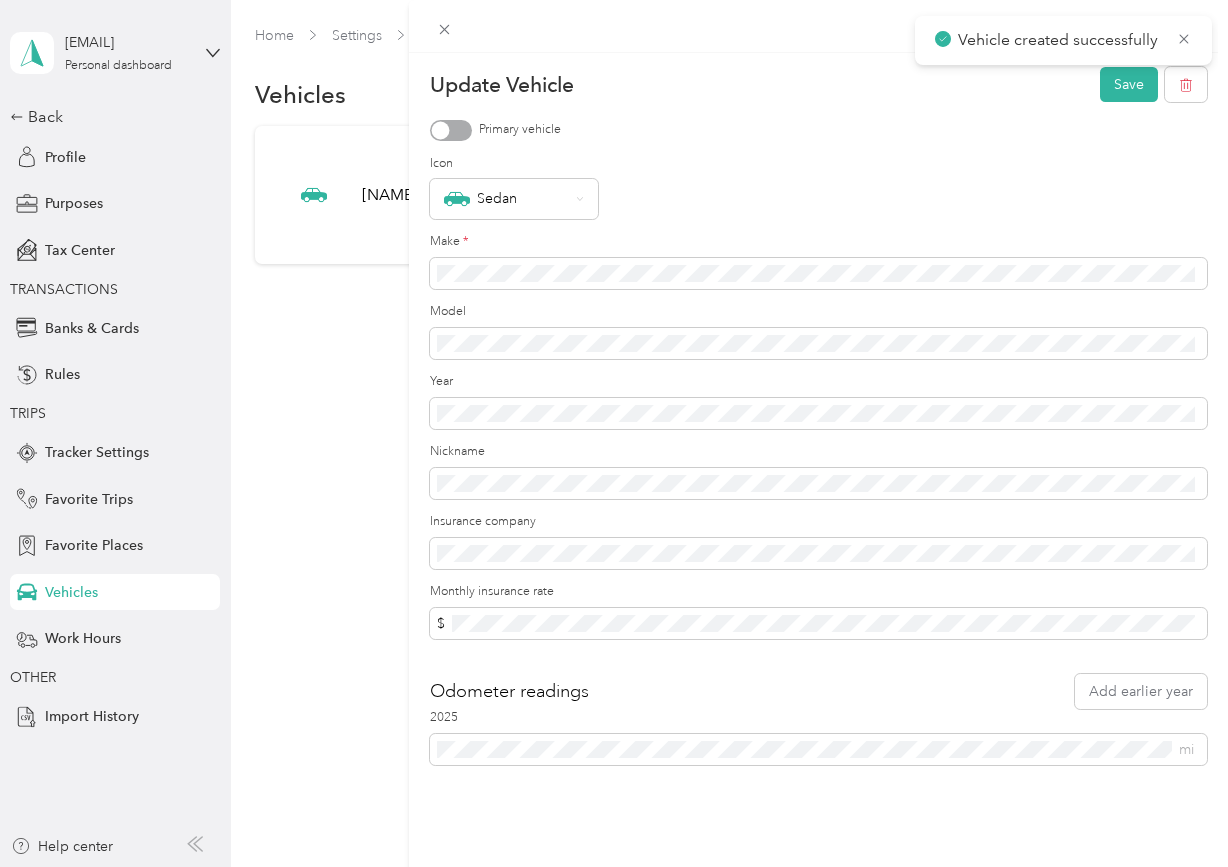 click at bounding box center (451, 130) 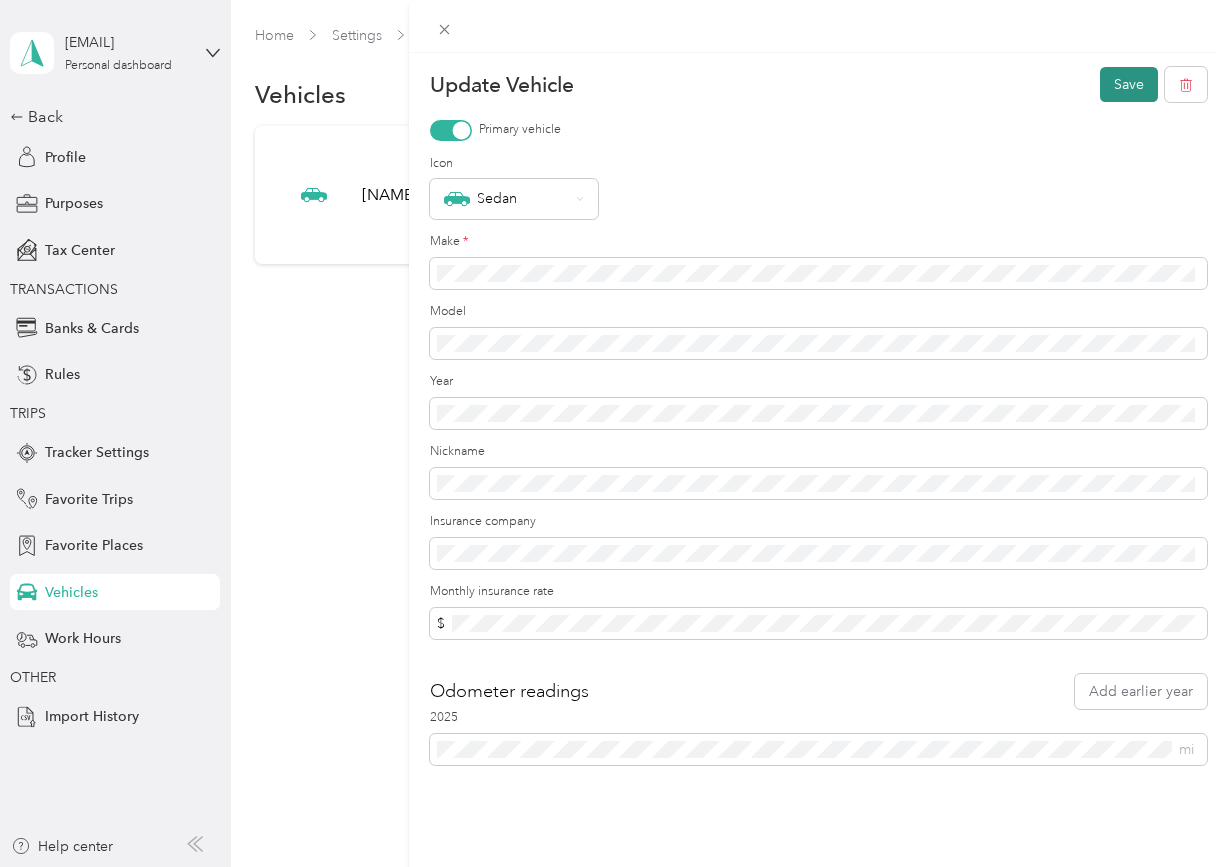 click on "Save" at bounding box center (1129, 84) 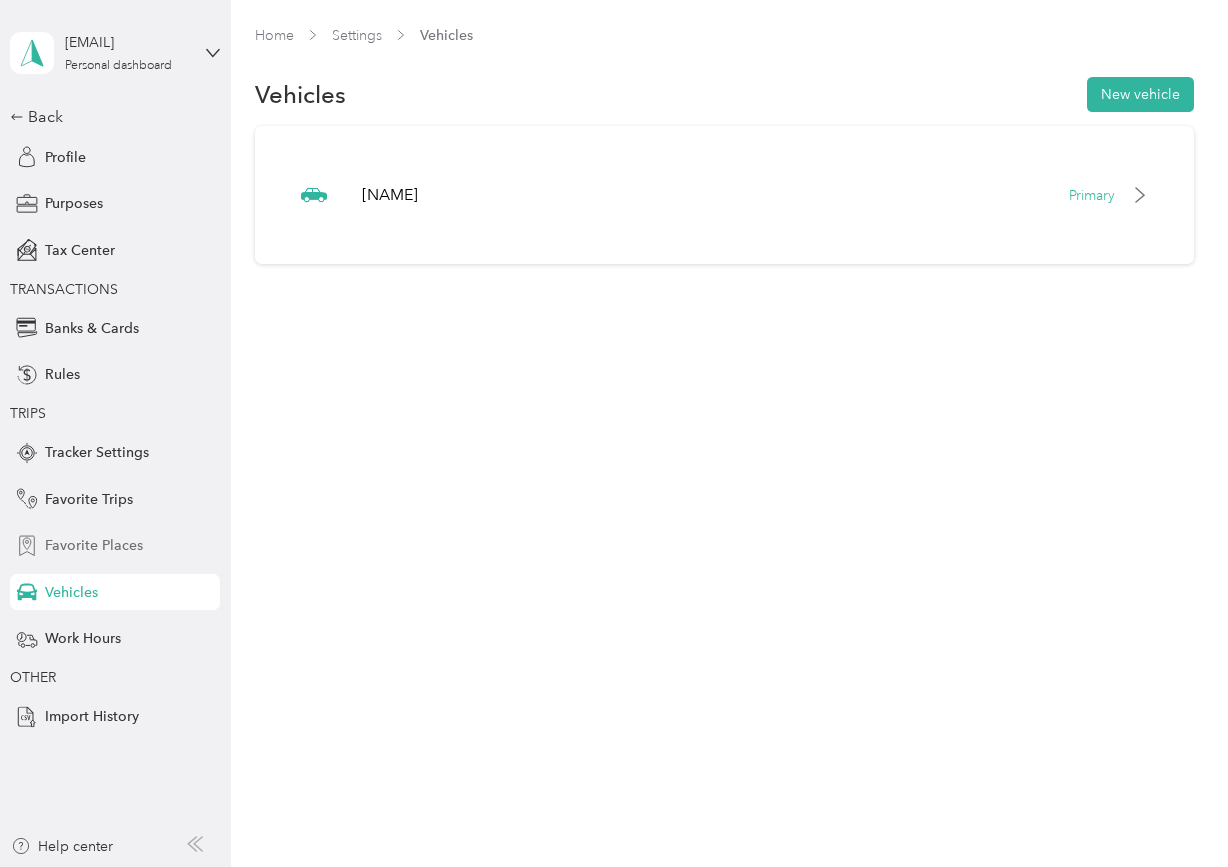 click on "Favorite Places" at bounding box center (115, 546) 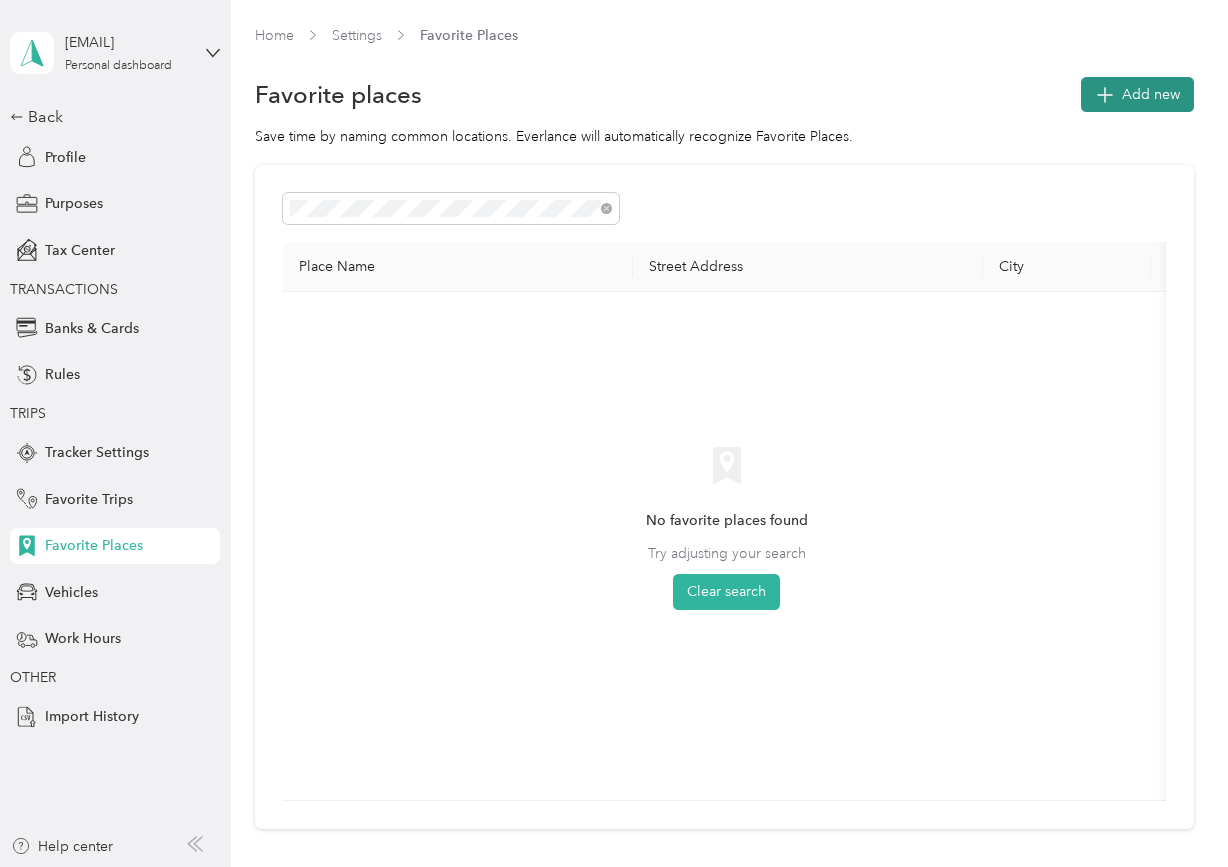 drag, startPoint x: 380, startPoint y: 217, endPoint x: 1142, endPoint y: 95, distance: 771.7046 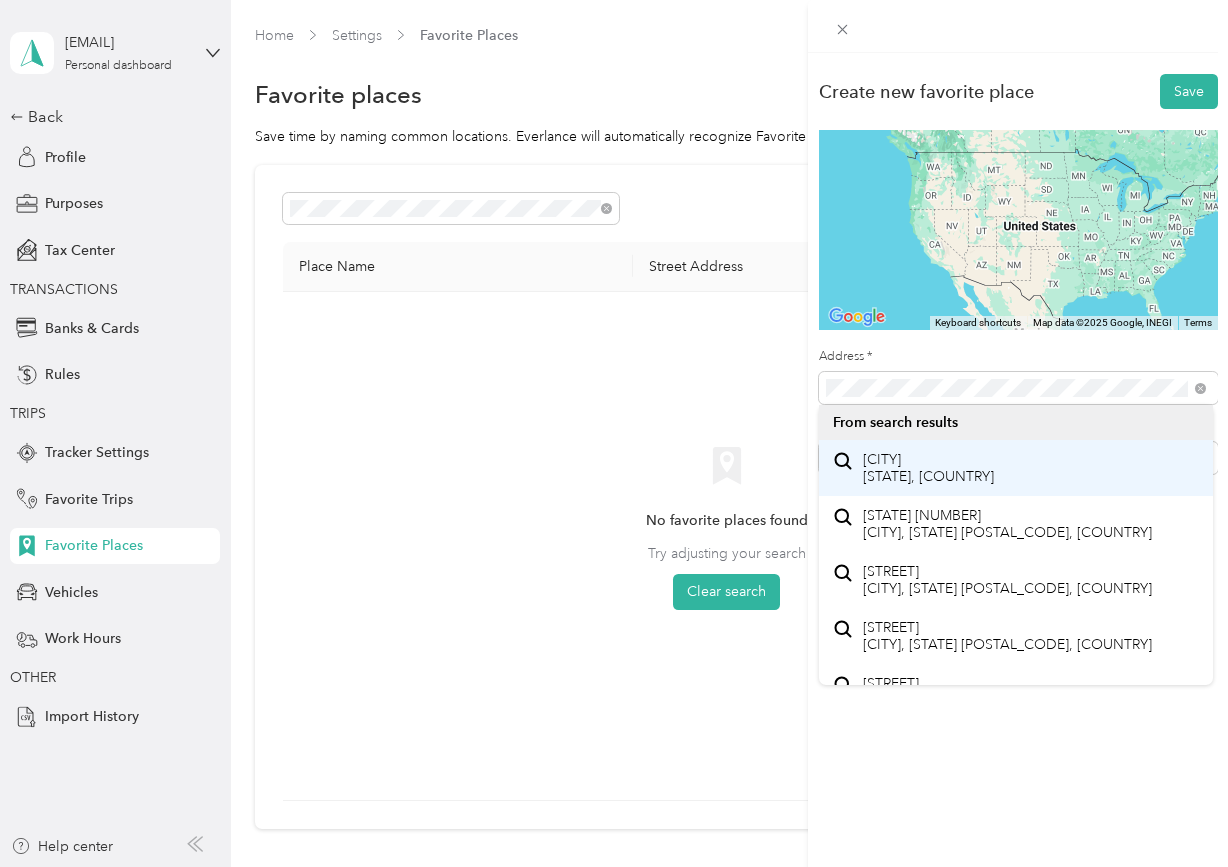 click on "[CITY]
[STATE], [COUNTRY]" at bounding box center (928, 468) 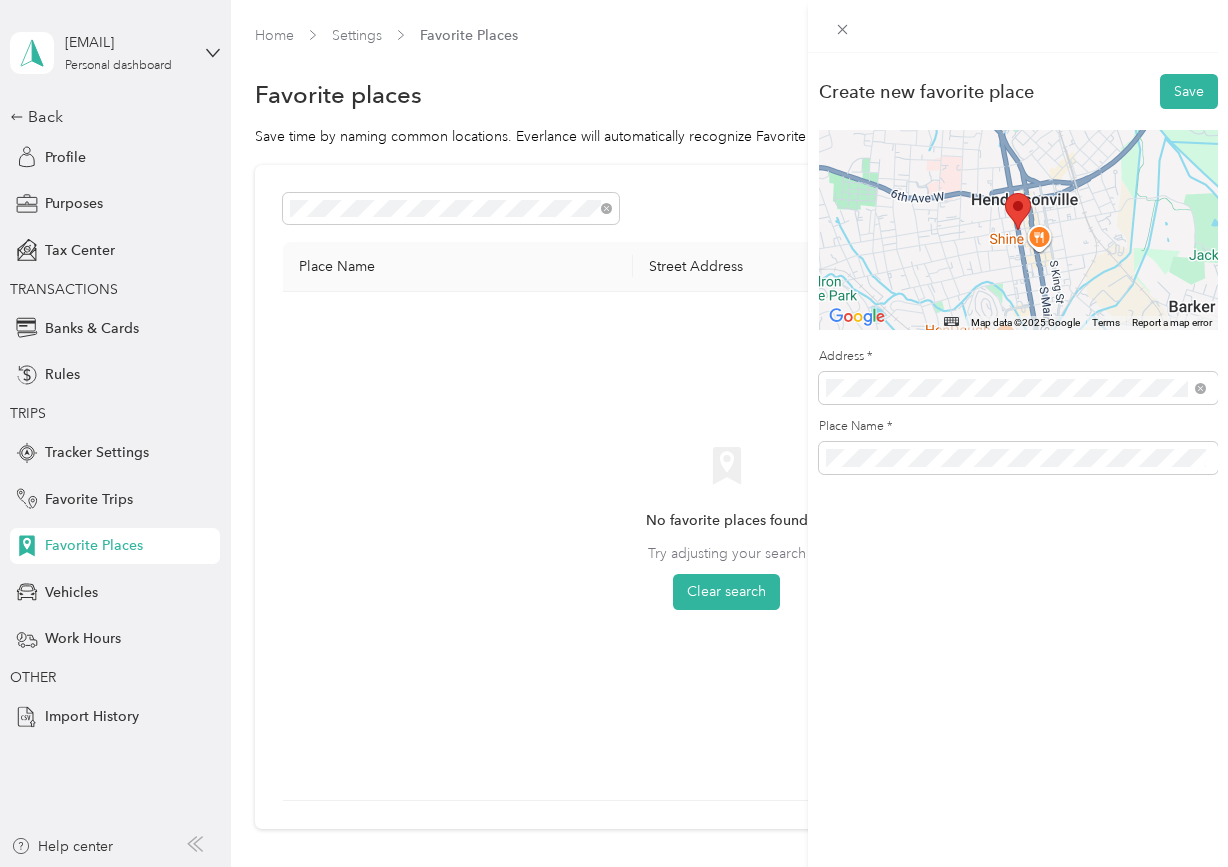 click on "Create new favorite place Save ← Move left → Move right ↑ Move up ↓ Move down + Zoom in - Zoom out Home Jump left by 75% End Jump right by 75% Page Up Jump up by 75% Page Down Jump down by 75% Map Data Map data ©2025 Google Map data ©2025 Google 500 m  Click to toggle between metric and imperial units Terms Report a map error Address   * Place Name   *" at bounding box center (1018, 486) 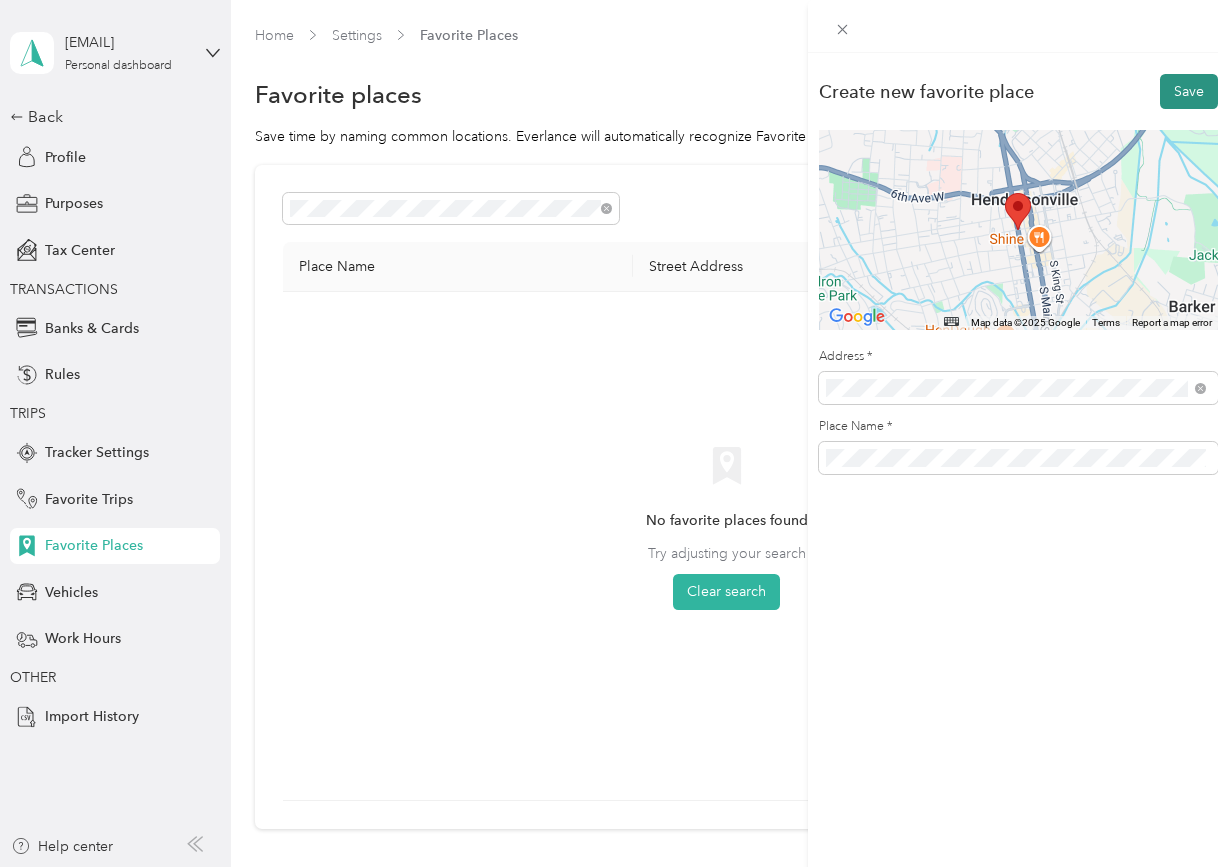 click on "Save" at bounding box center (1189, 91) 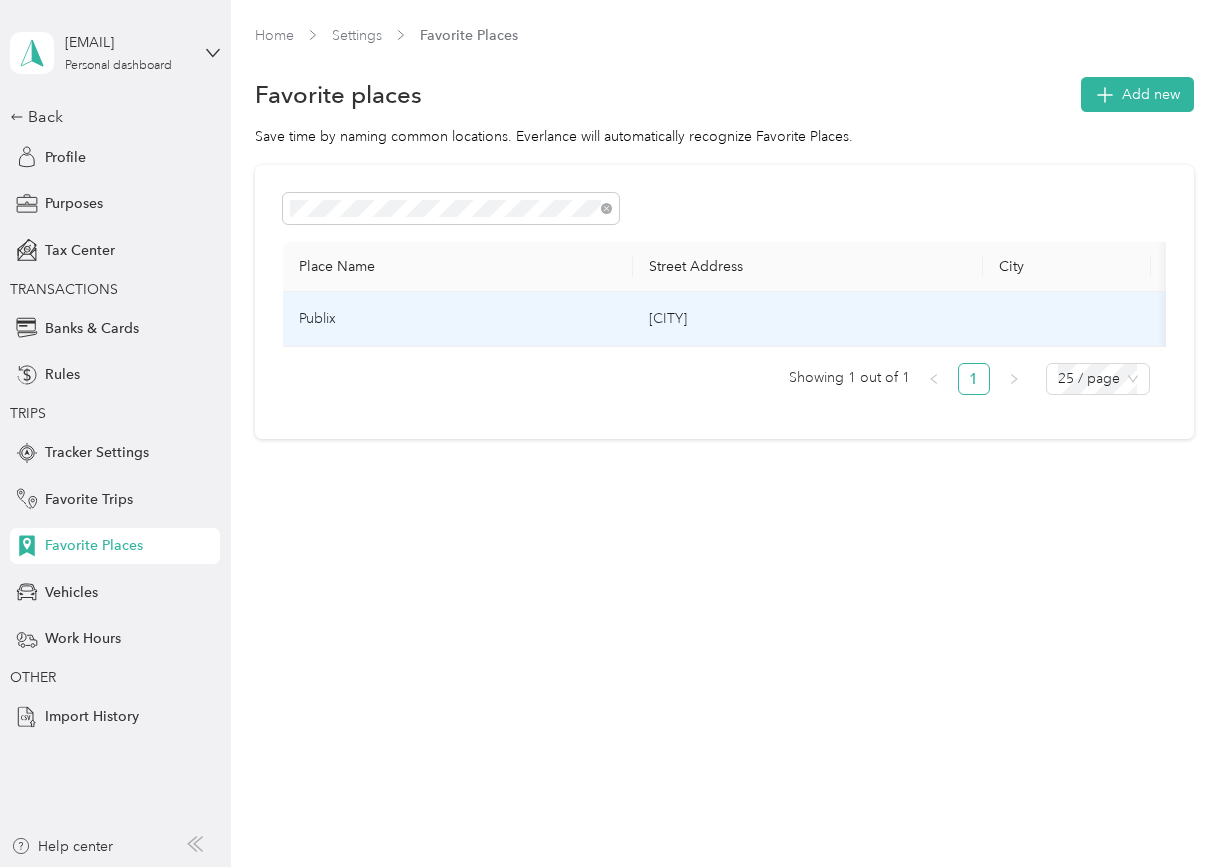 click on "[CITY]" at bounding box center [808, 319] 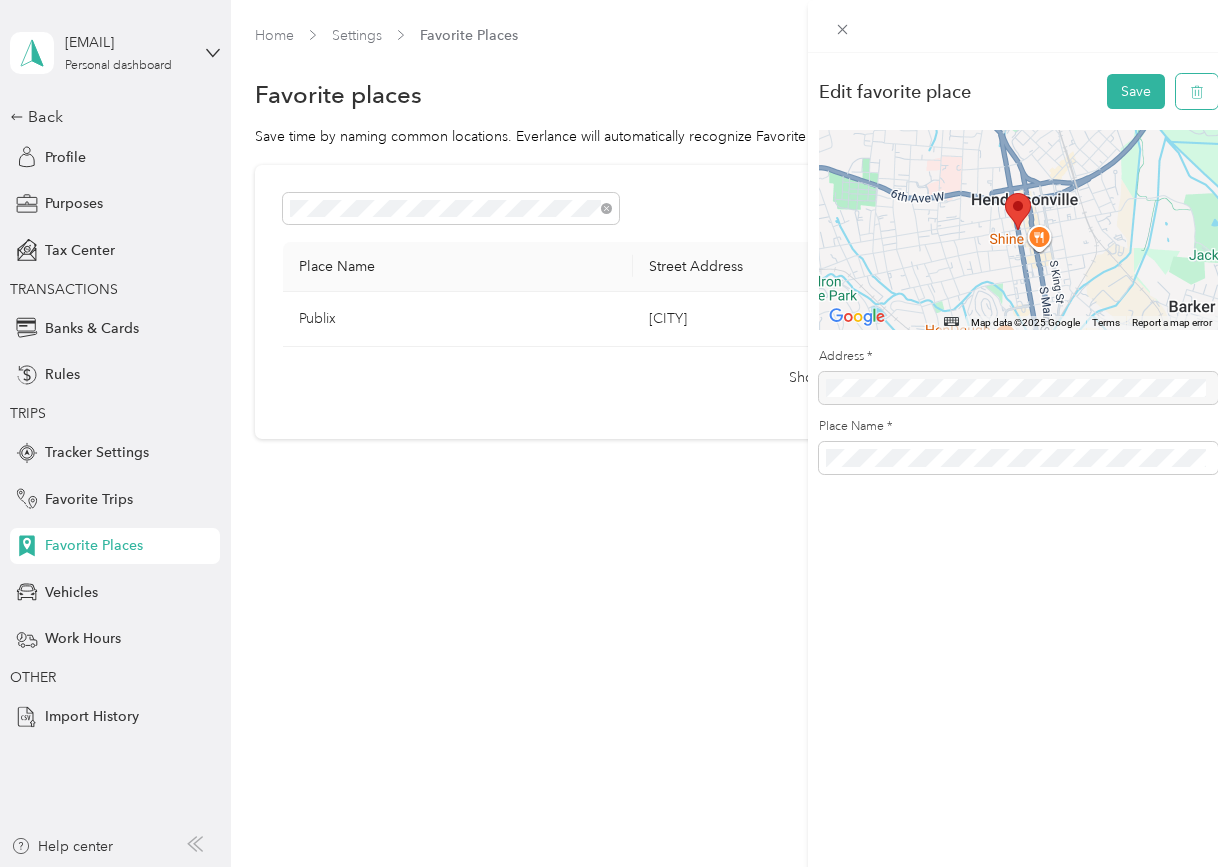 click at bounding box center [1197, 91] 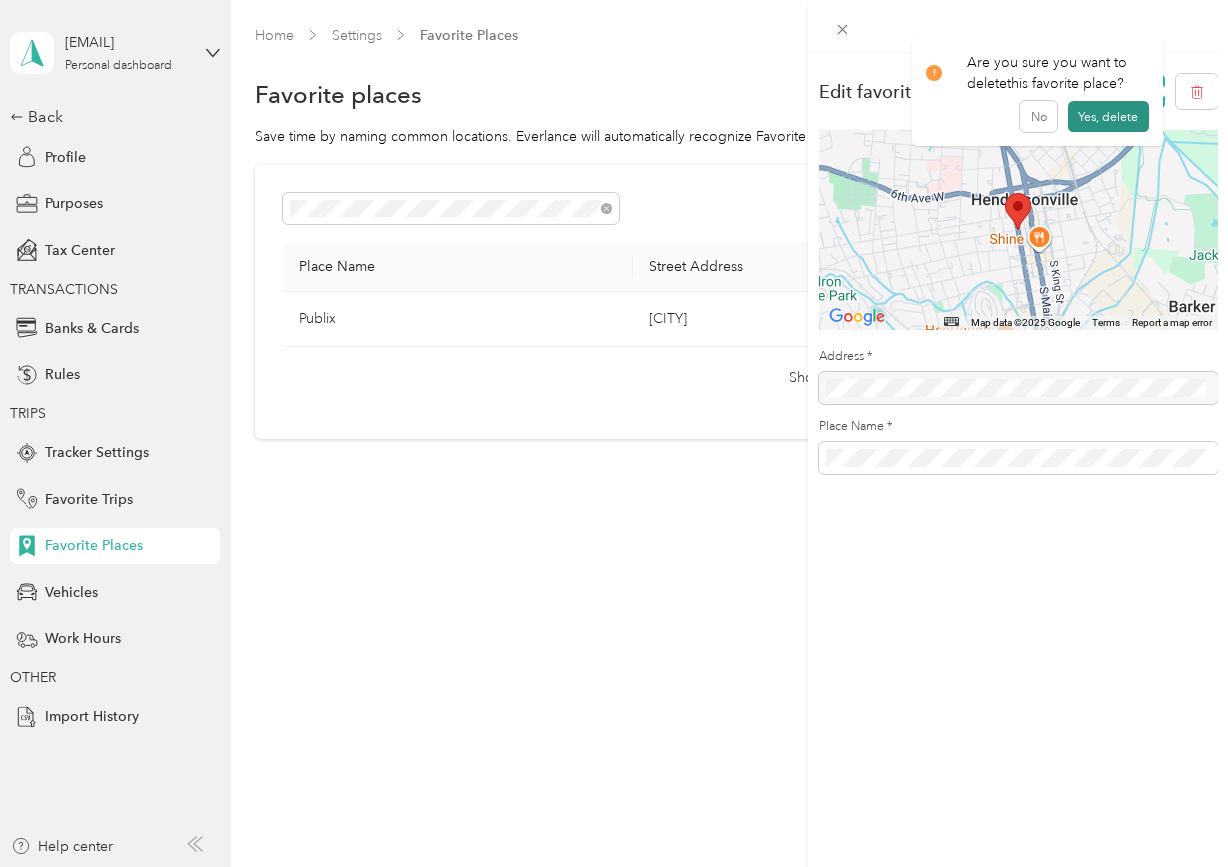 click on "Yes, delete" at bounding box center [1108, 117] 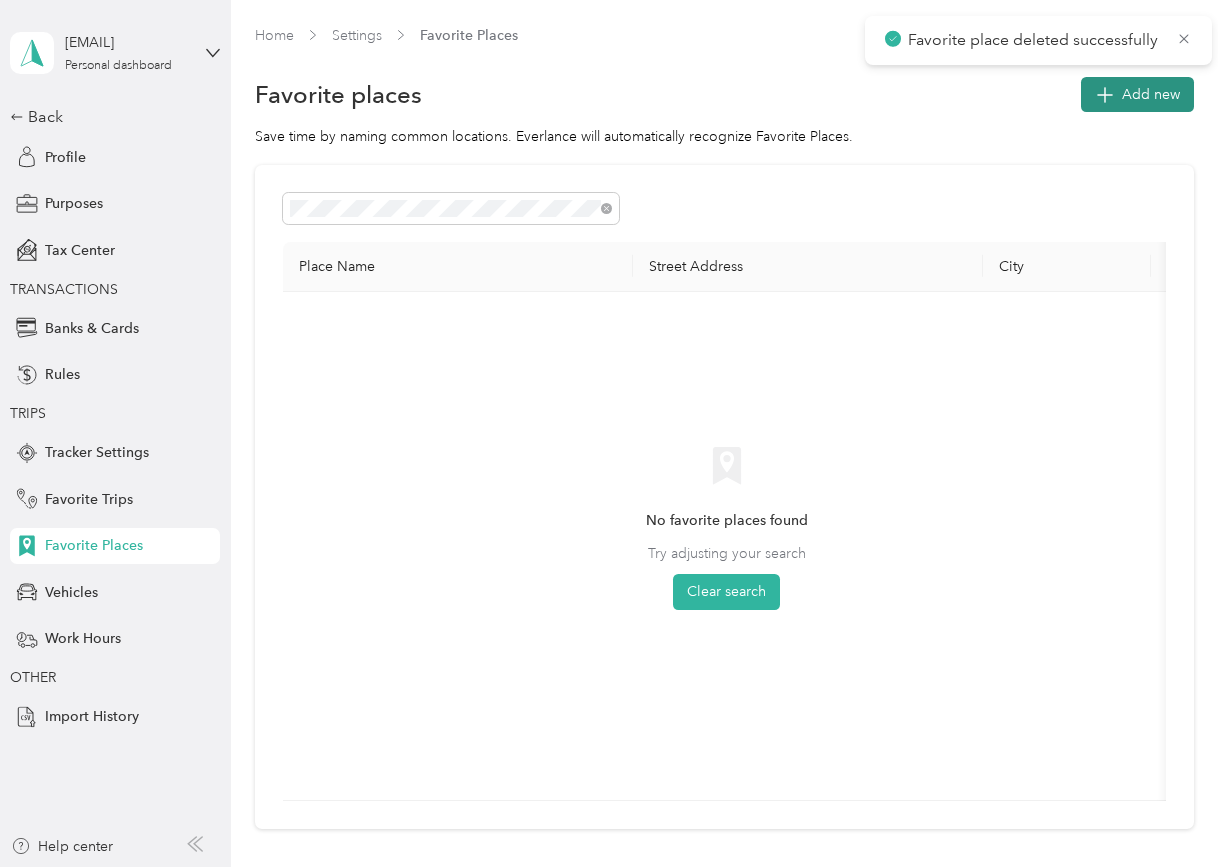 click on "Add new" at bounding box center (1151, 94) 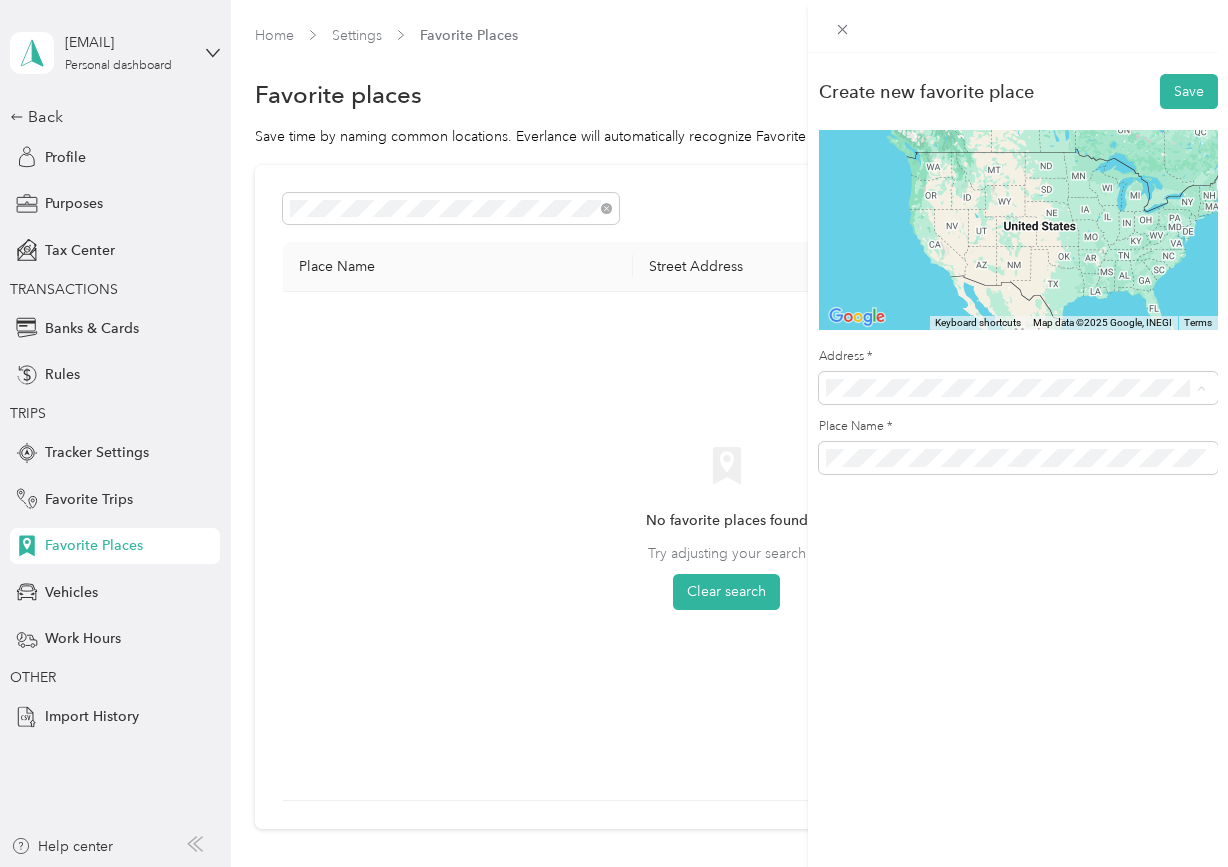 click on "No results found Check your spelling or try another address" at bounding box center (1016, 462) 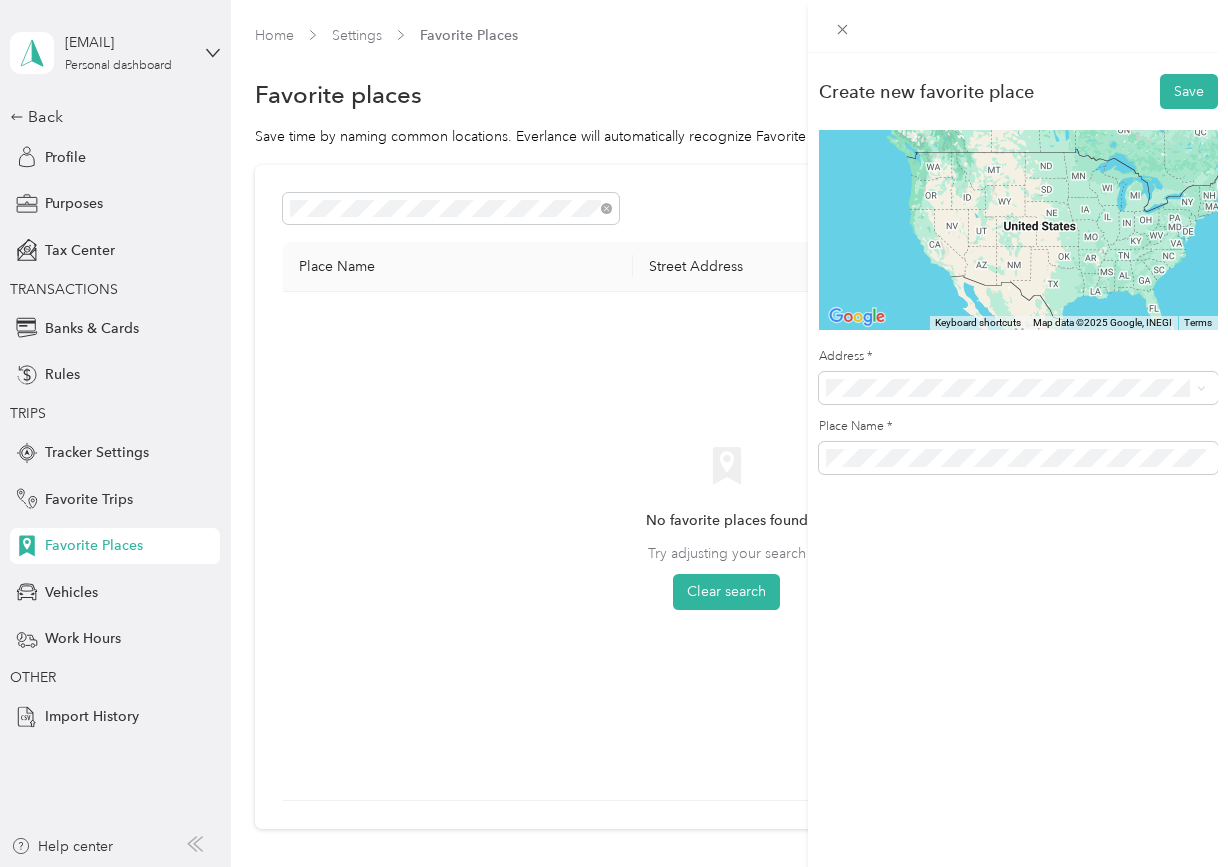 click on "Create new favorite place Save ← Move left → Move right ↑ Move up ↓ Move down + Zoom in - Zoom out Home Jump left by 75% End Jump right by 75% Page Up Jump up by 75% Page Down Jump down by 75% Keyboard shortcuts Map Data Map data ©2025 Google, INEGI Map data ©2025 Google, INEGI 1000 km  Click to toggle between metric and imperial units Terms Report a map error Address   * [PLACE_NAME]   *" at bounding box center (1018, 486) 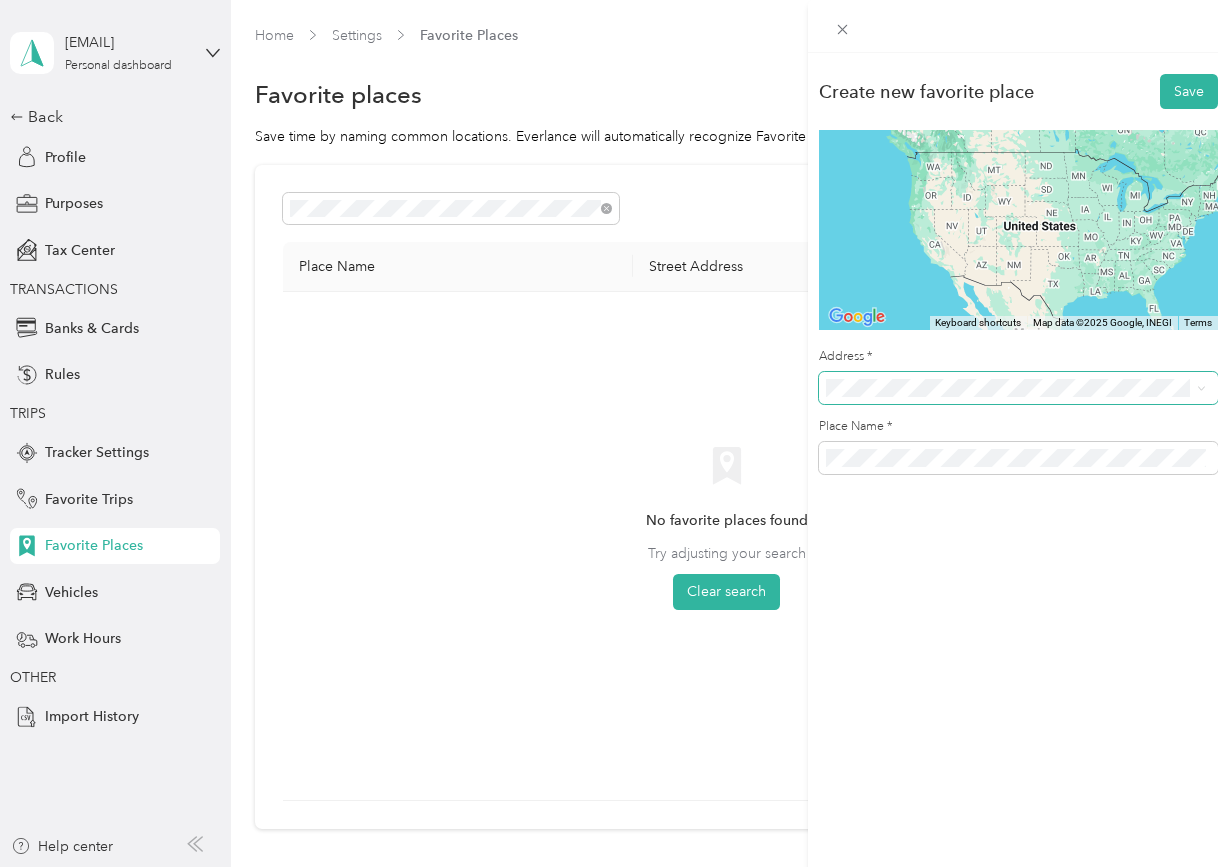 click at bounding box center (1018, 388) 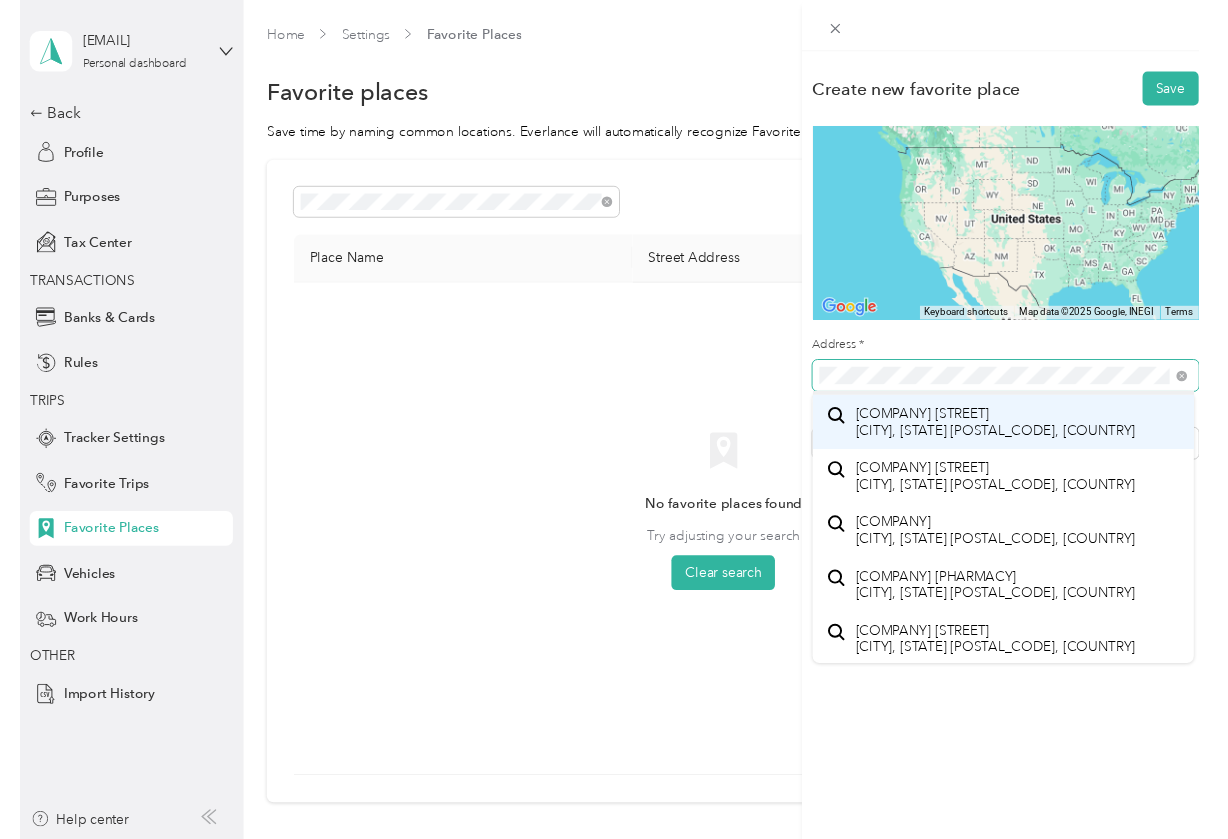scroll, scrollTop: 30, scrollLeft: 0, axis: vertical 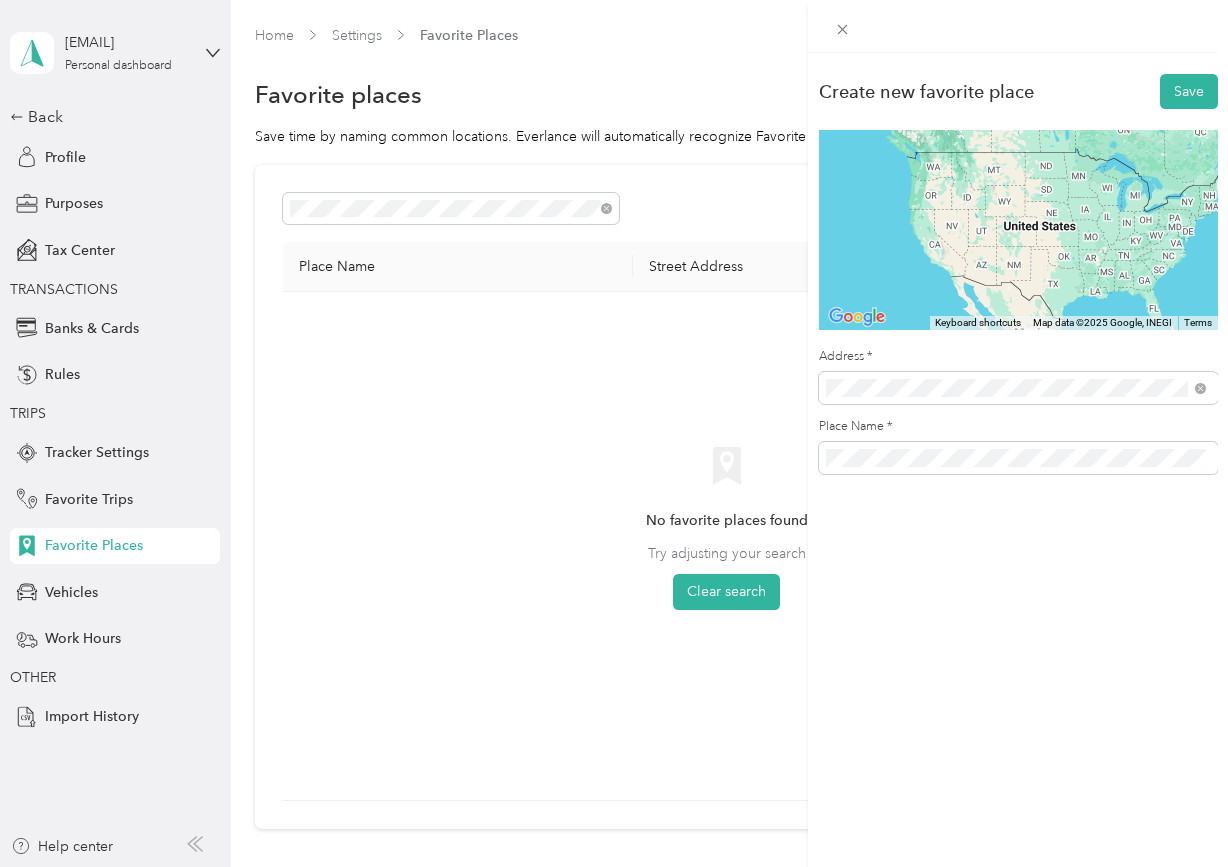 click on "Create new favorite place Save ← Move left → Move right ↑ Move up ↓ Move down + Zoom in - Zoom out Home Jump left by 75% End Jump right by 75% Page Up Jump up by 75% Page Down Jump down by 75% Keyboard shortcuts Map Data Map data ©2025 Google, INEGI Map data ©2025 Google, INEGI 1000 km  Click to toggle between metric and imperial units Terms Report a map error Address   * [PLACE_NAME]   *" at bounding box center [1018, 486] 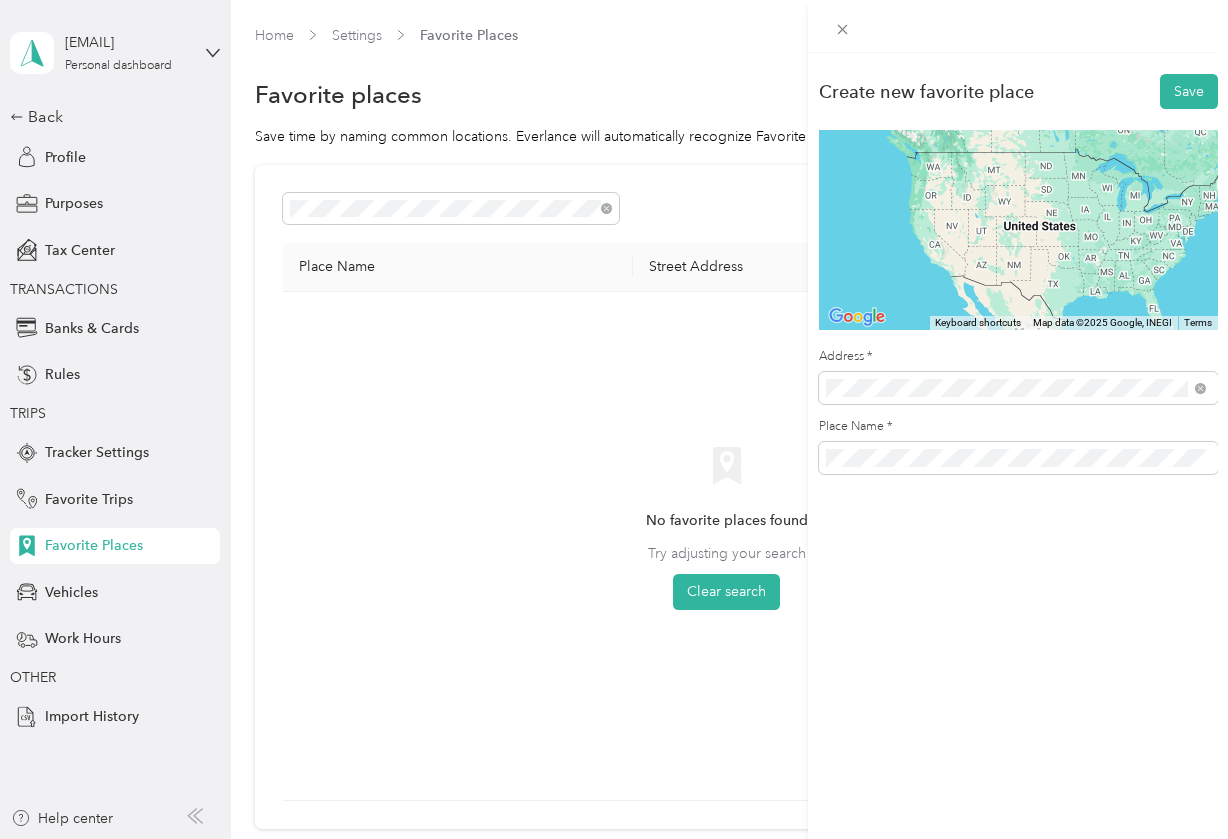 click on "[NUMBER] [STREET]
[CITY], [STATE] [POSTAL_CODE], [COUNTRY]" at bounding box center (1007, 468) 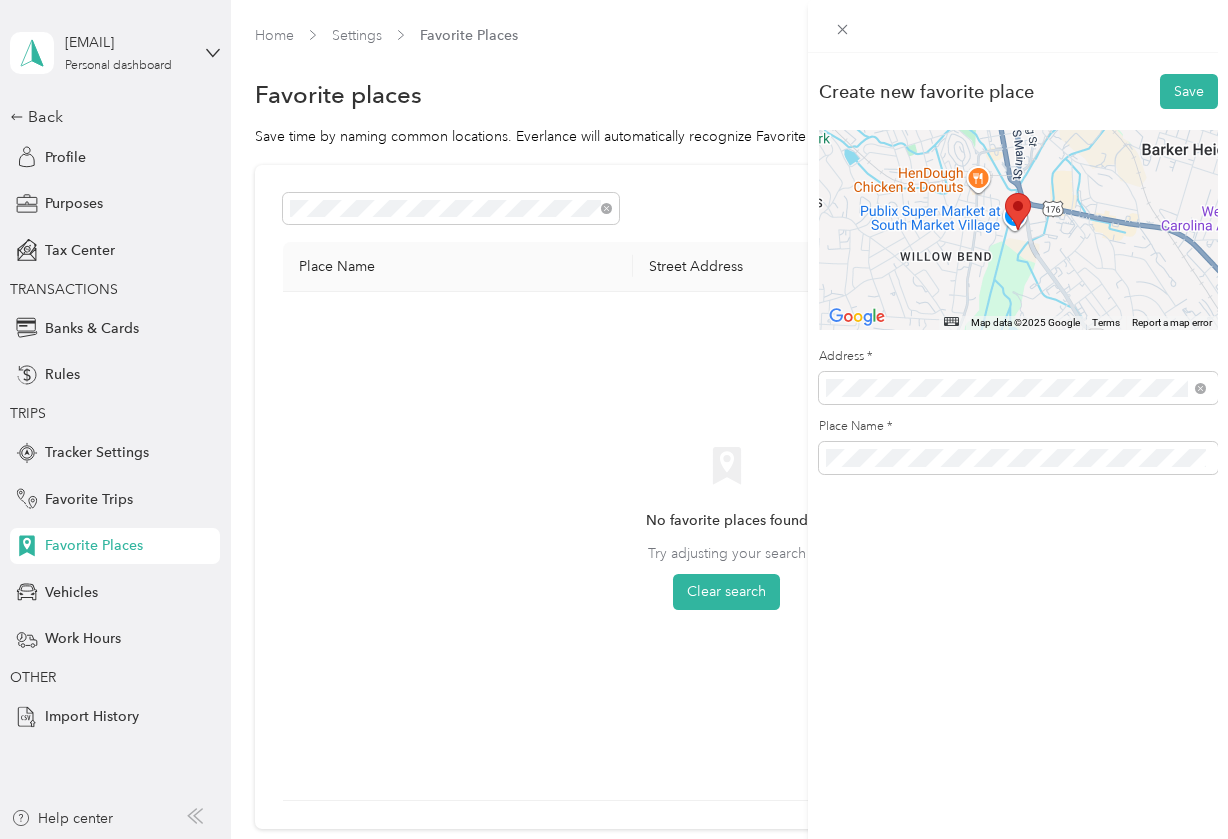 click on "Create new favorite place Save ← Move left → Move right ↑ Move up ↓ Move down + Zoom in - Zoom out Home Jump left by 75% End Jump right by 75% Page Up Jump up by 75% Page Down Jump down by 75% Map Data Map data ©2025 Google Map data ©2025 Google 500 m  Click to toggle between metric and imperial units Terms Report a map error Address   * Place Name   *" at bounding box center (1018, 472) 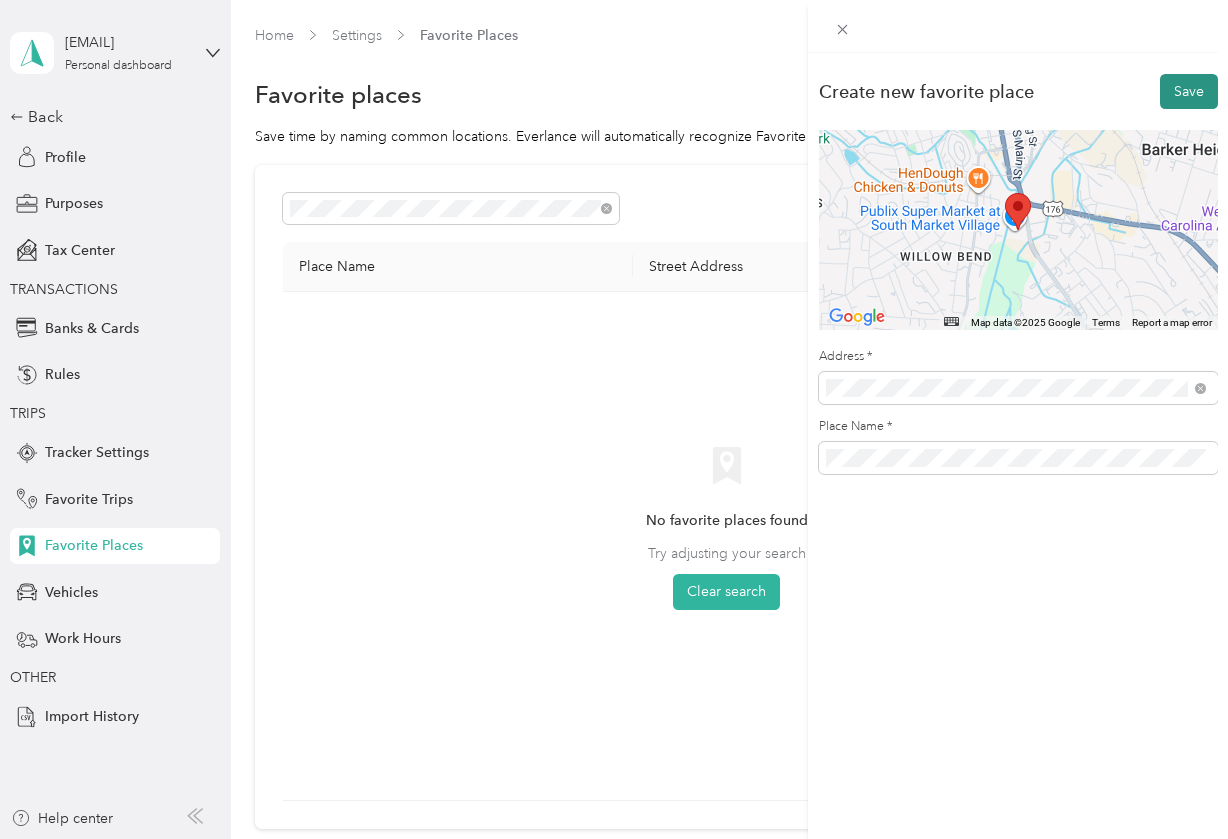 click on "Save" at bounding box center [1189, 91] 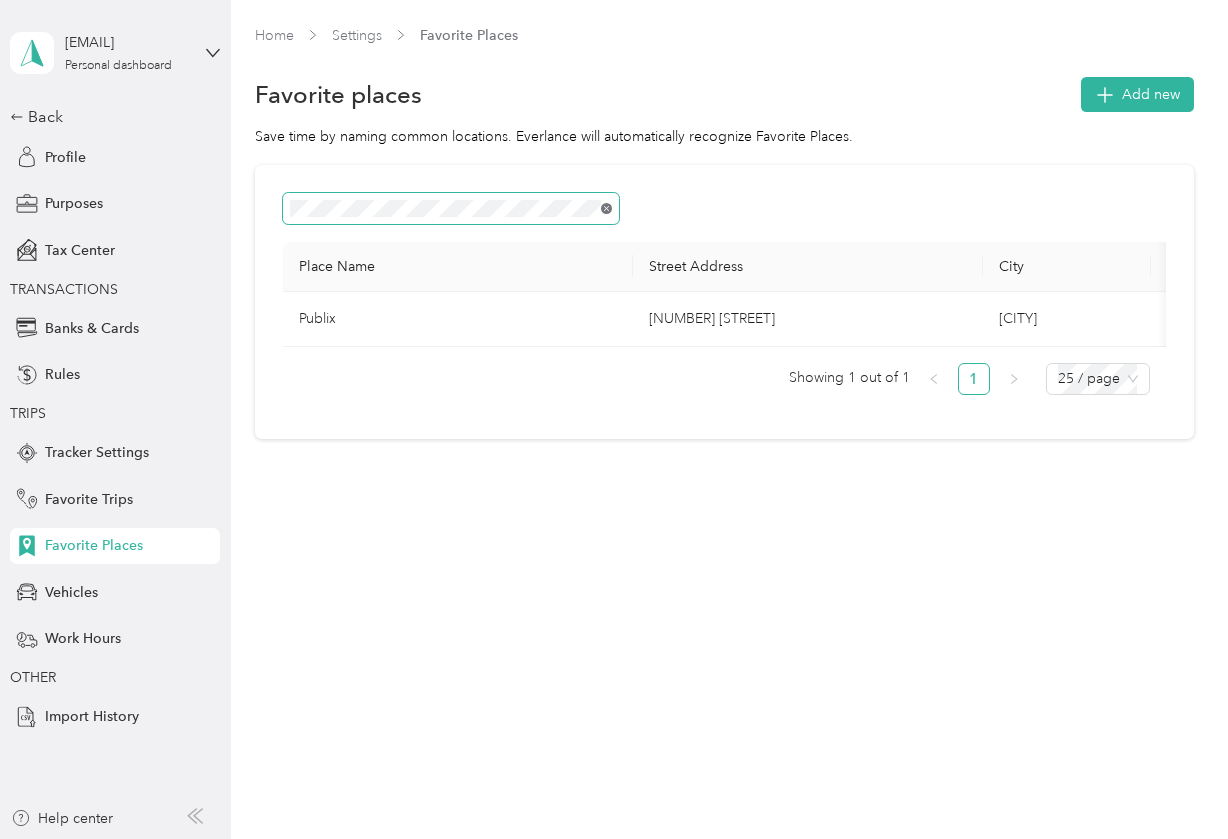 click 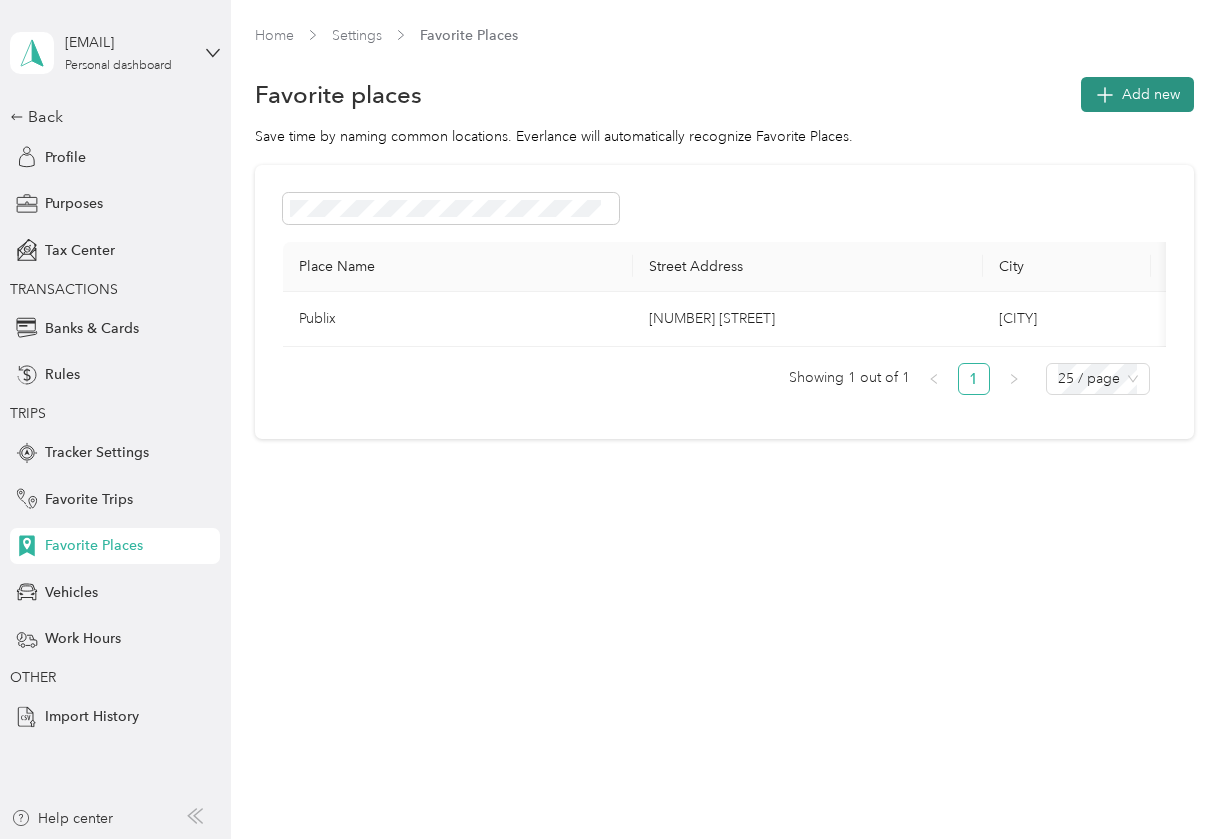 click on "Add new" at bounding box center (1137, 94) 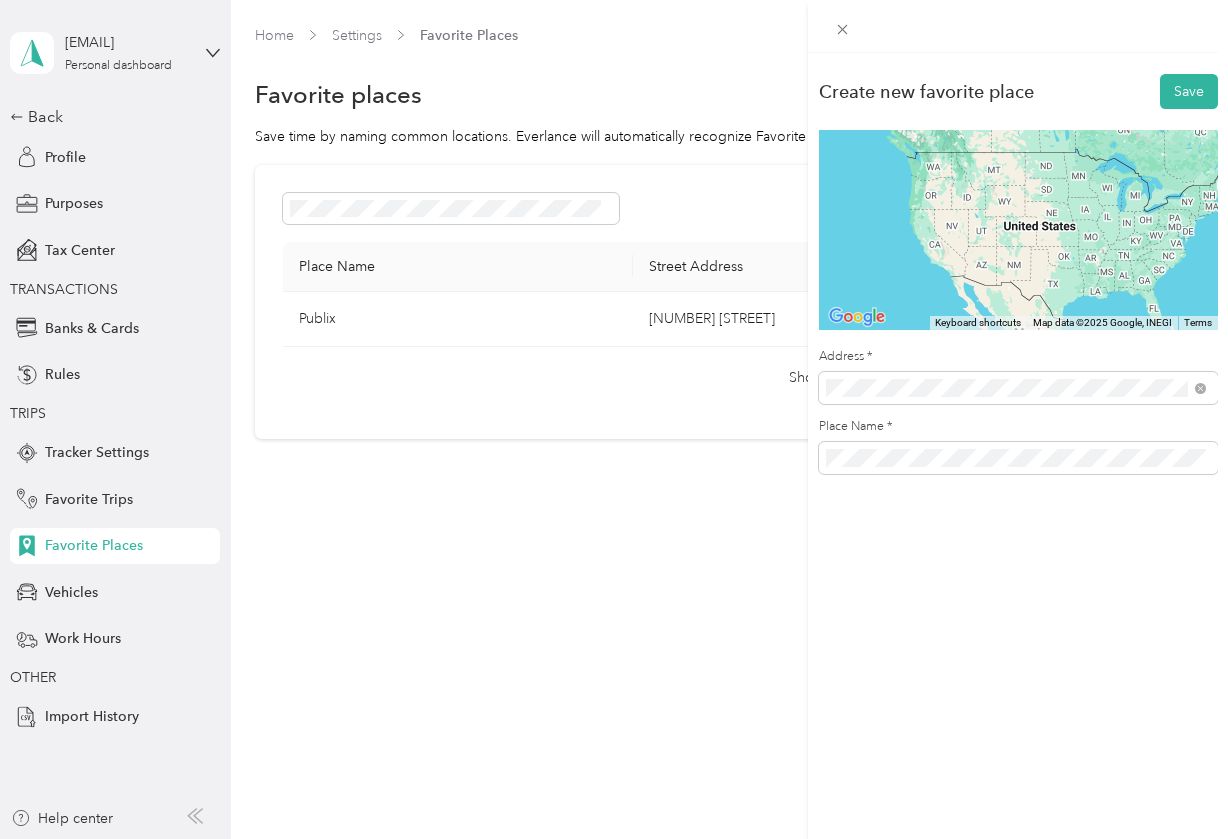 click on "[NUMBER] [STREET]
[CITY], [STATE] [POSTAL_CODE], [COUNTRY]" at bounding box center [1007, 468] 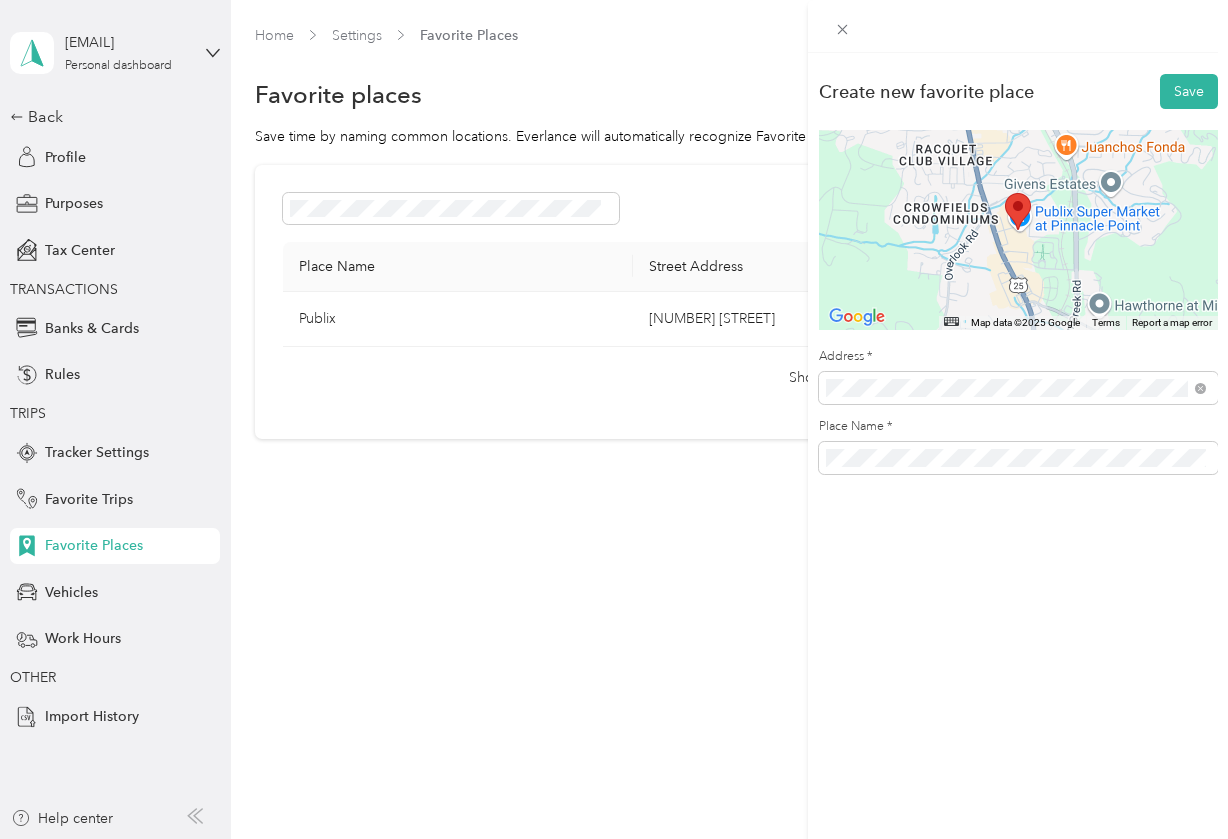 click on "Create new favorite place Save ← Move left → Move right ↑ Move up ↓ Move down + Zoom in - Zoom out Home Jump left by 75% End Jump right by 75% Page Up Jump up by 75% Page Down Jump down by 75% Map Data Map data ©2025 Google Map data ©2025 Google 500 m  Click to toggle between metric and imperial units Terms Report a map error Address   * Place Name   *" at bounding box center [1018, 279] 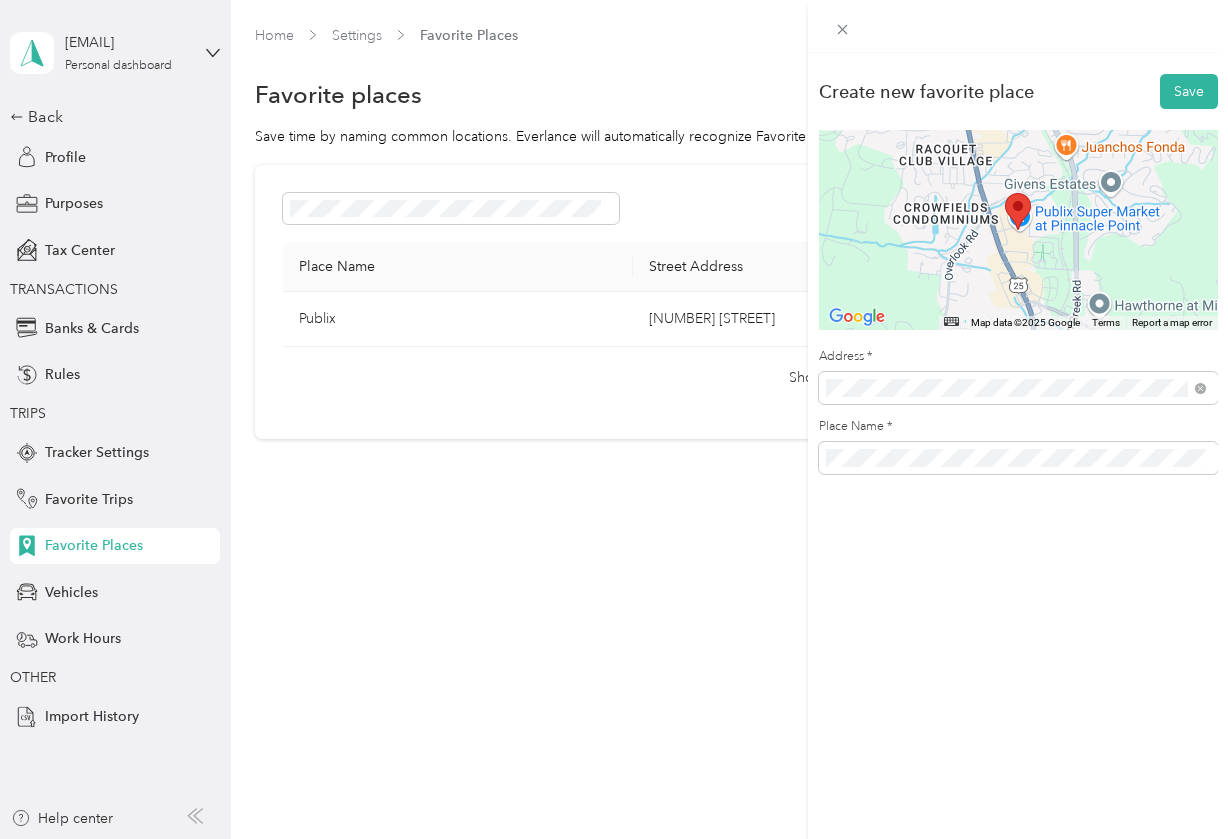 click on "Create new favorite place Save ← Move left → Move right ↑ Move up ↓ Move down + Zoom in - Zoom out Home Jump left by 75% End Jump right by 75% Page Up Jump up by 75% Page Down Jump down by 75% Map Data Map data ©2025 Google Map data ©2025 Google 500 m  Click to toggle between metric and imperial units Terms Report a map error Address   * Place Name   *" at bounding box center [1018, 472] 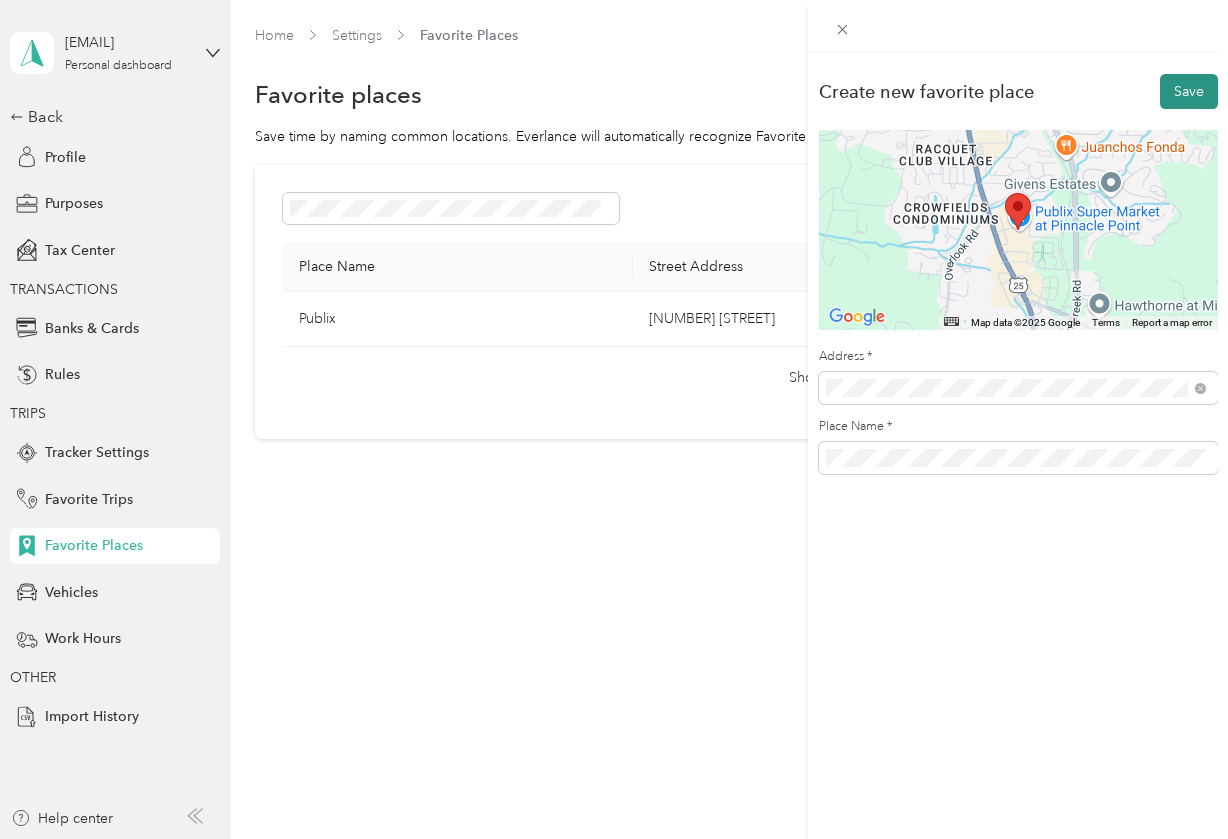 click on "Save" at bounding box center (1189, 91) 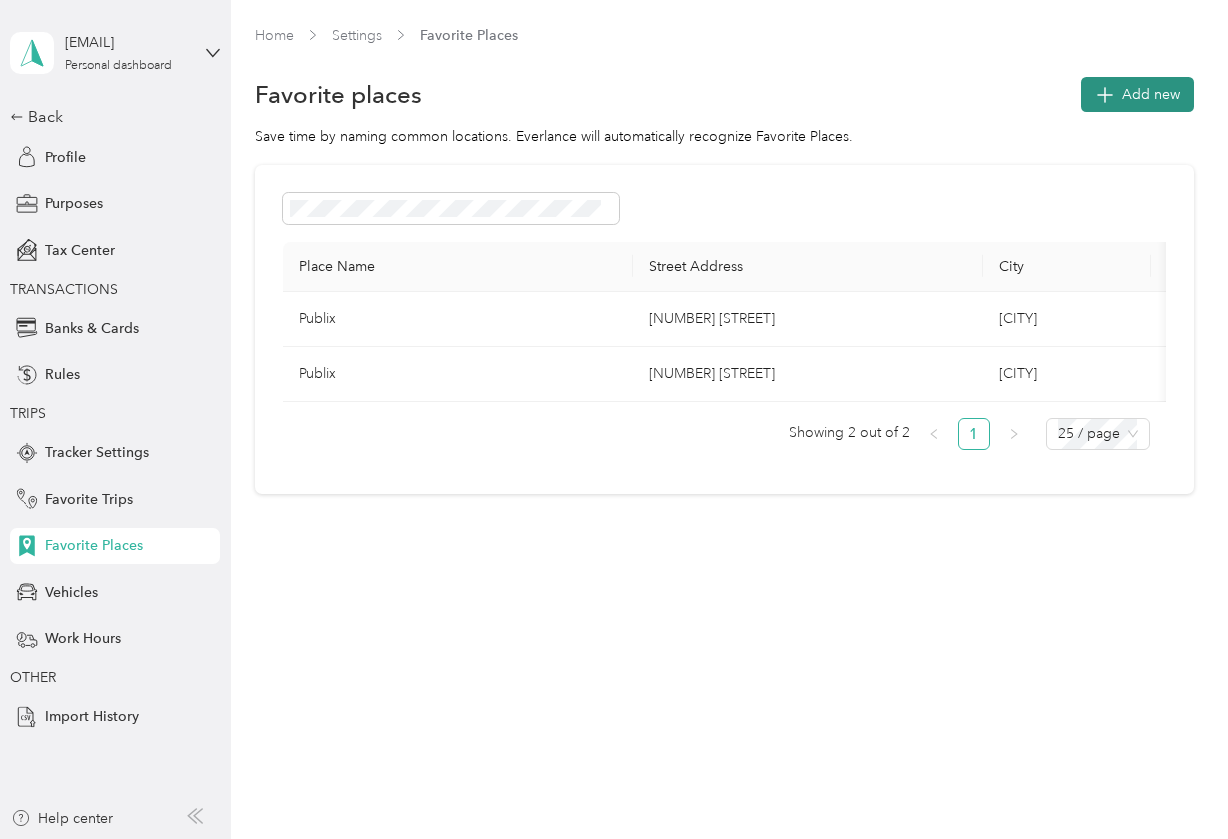 click on "Add new" at bounding box center (1151, 94) 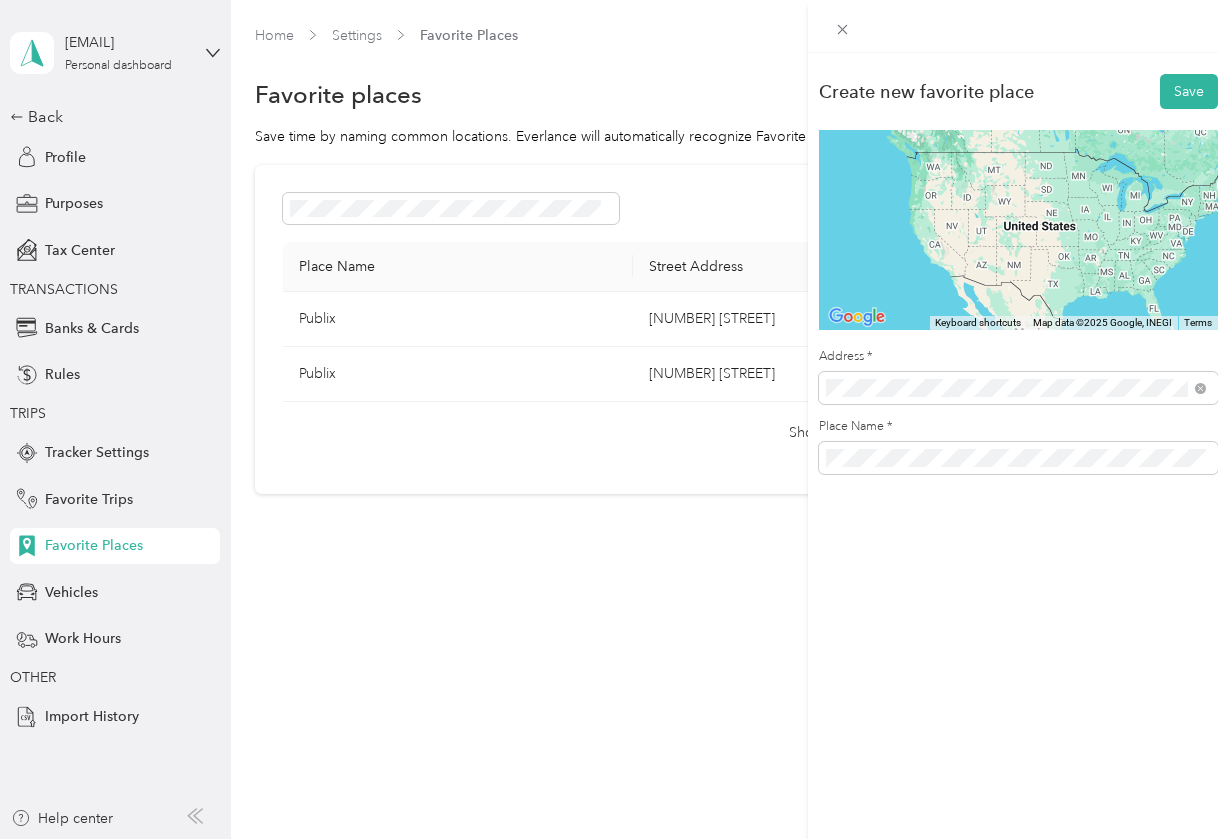 click on "[NUMBER] [STREET]
[CITY], [STATE] [POSTAL_CODE], [COUNTRY]" at bounding box center (1007, 468) 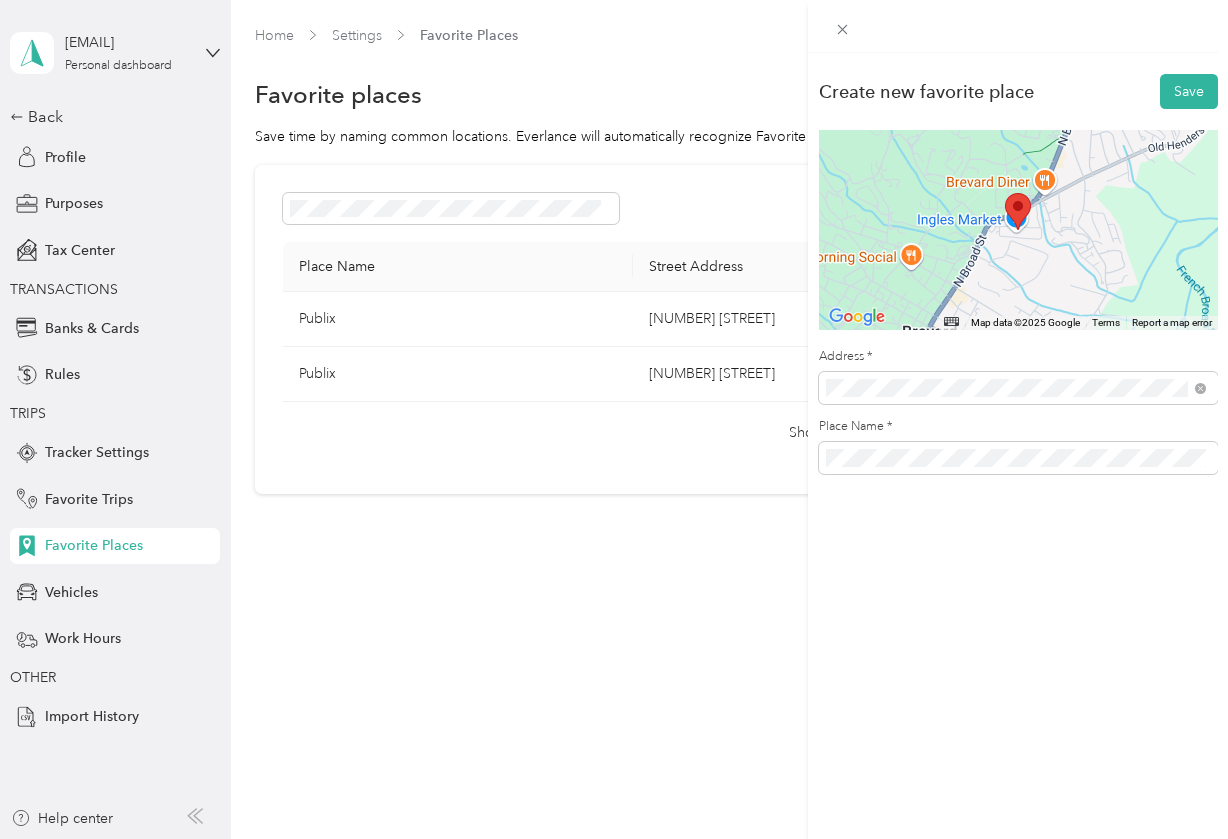 click on "Create new favorite place Save ← Move left → Move right ↑ Move up ↓ Move down + Zoom in - Zoom out Home Jump left by 75% End Jump right by 75% Page Up Jump up by 75% Page Down Jump down by 75% Map Data Map data ©2025 Google Map data ©2025 Google 500 m  Click to toggle between metric and imperial units Terms Report a map error Address   * Place Name   *" at bounding box center [1018, 472] 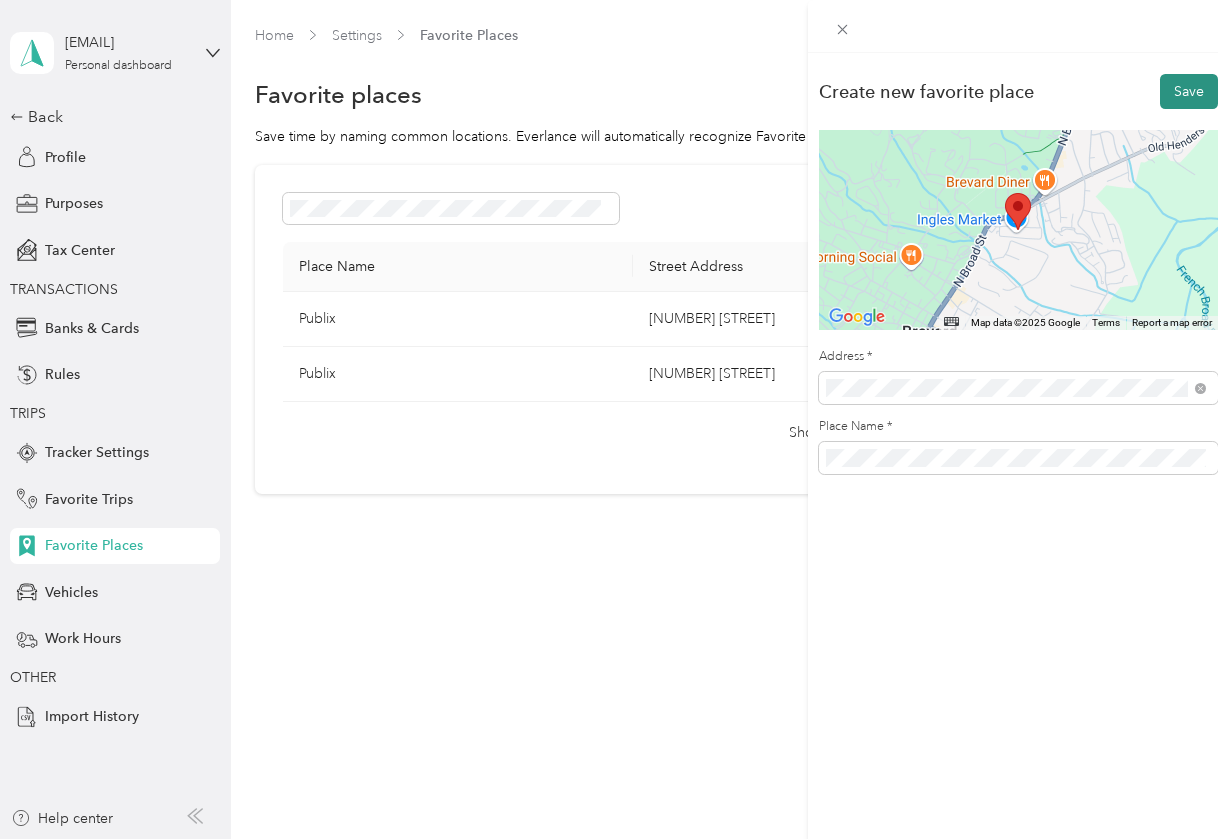 click on "Save" at bounding box center [1189, 91] 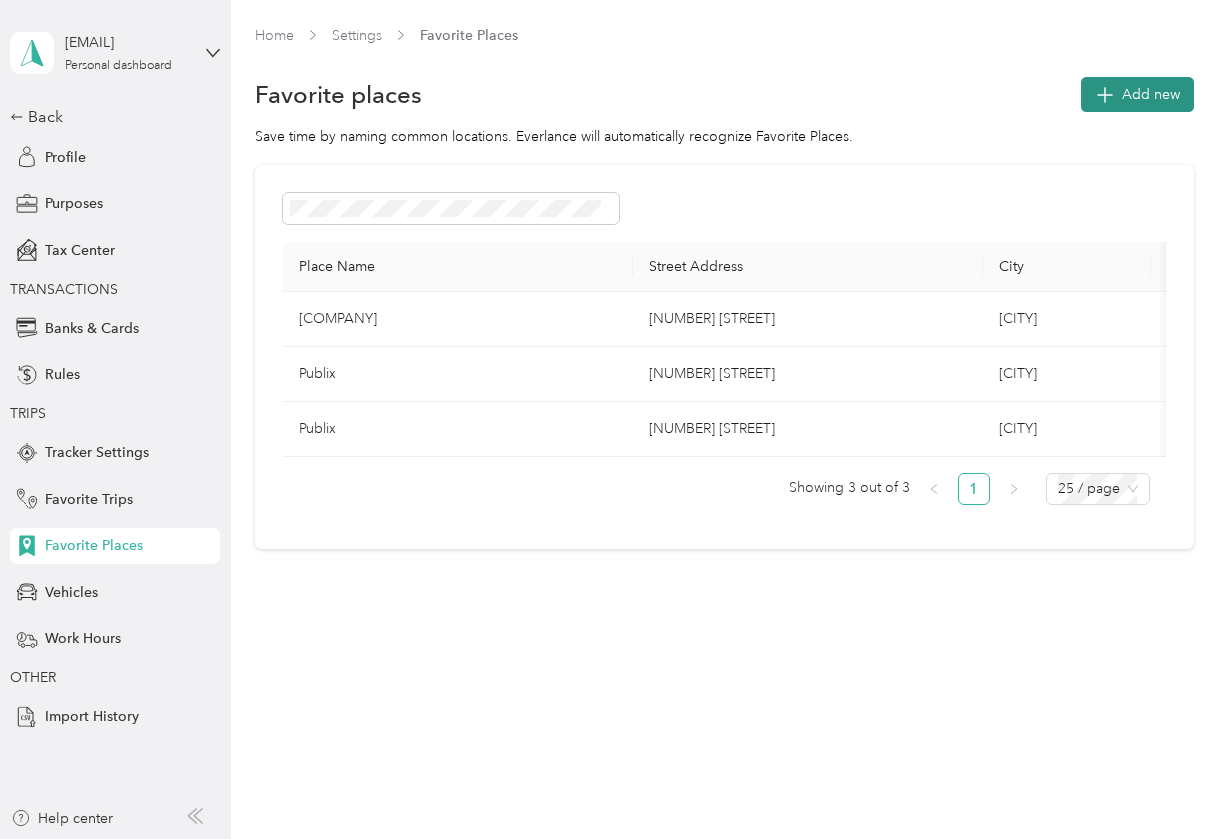 click on "Add new" at bounding box center [1151, 94] 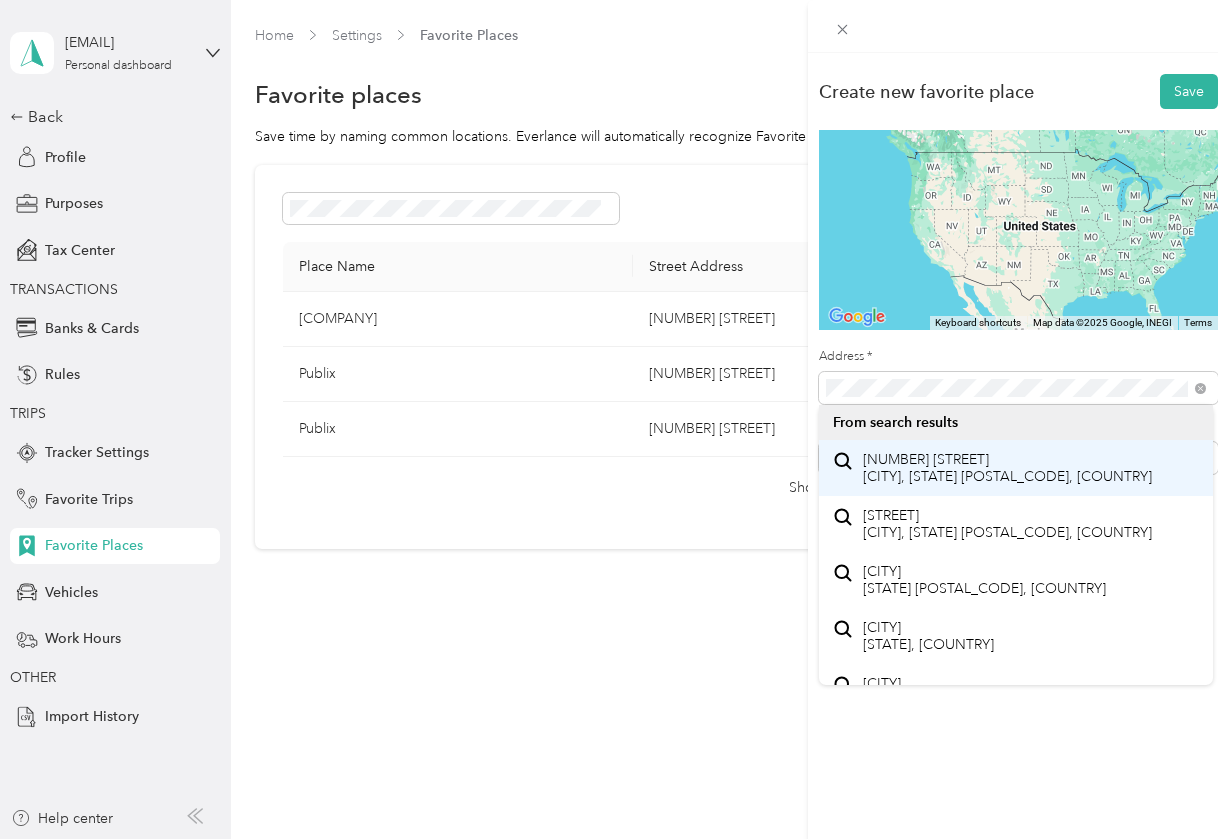 click on "[NUMBER] [STREET]
[CITY], [STATE] [POSTAL_CODE], [COUNTRY]" at bounding box center (1007, 468) 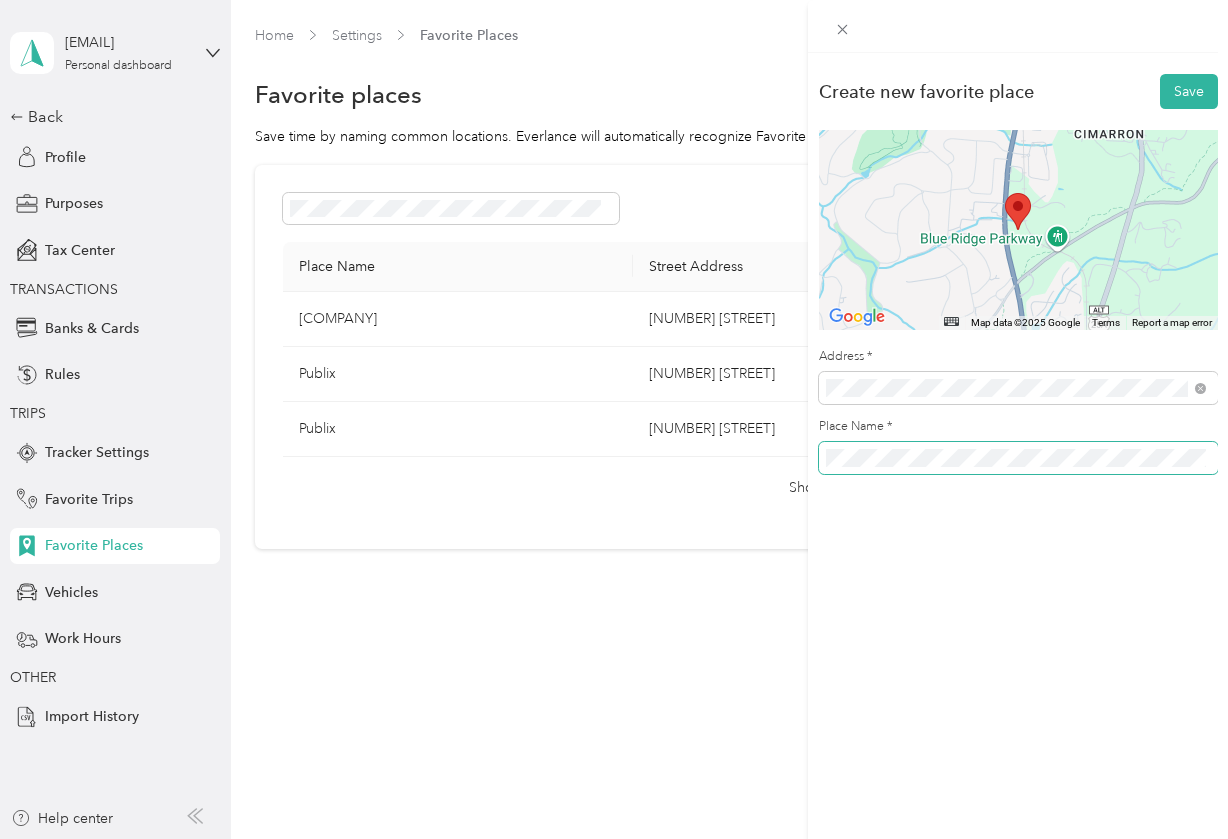 click at bounding box center [1018, 458] 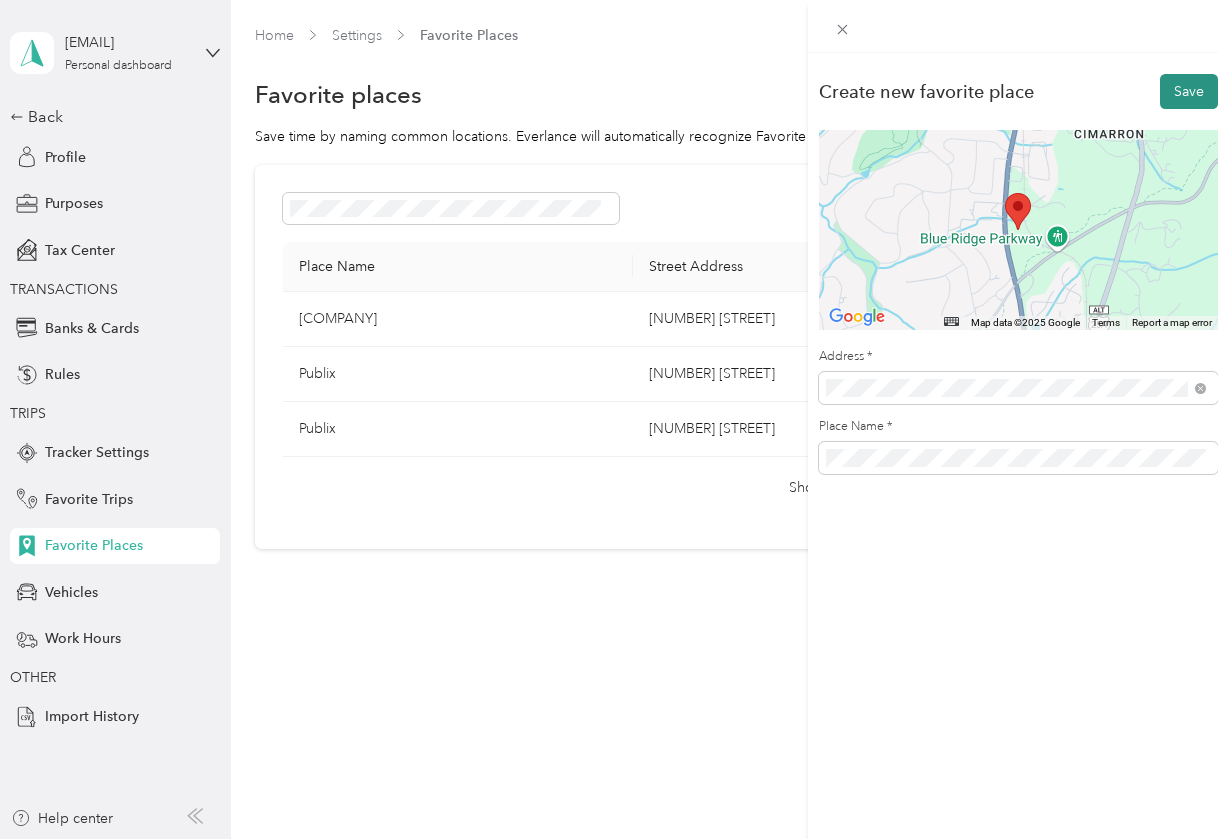 click on "Save" at bounding box center [1189, 91] 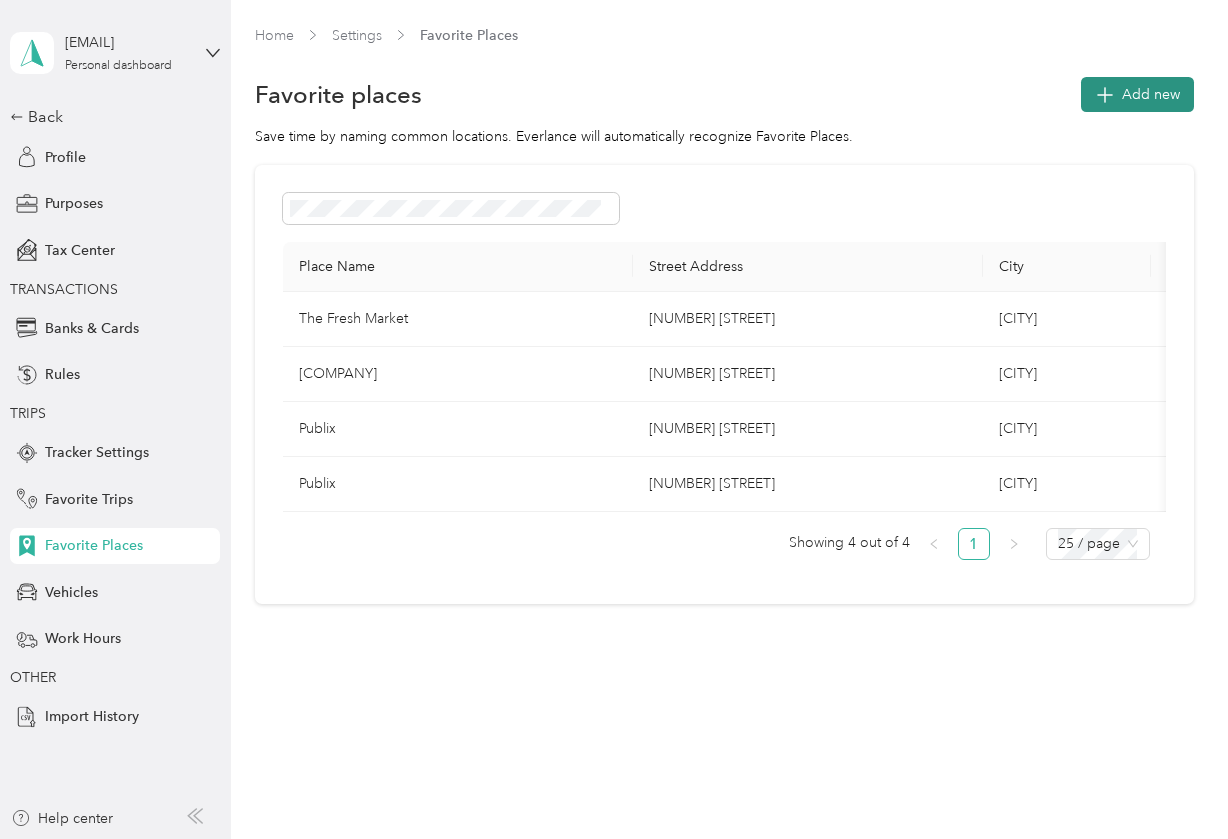 click on "Add new" at bounding box center (1151, 94) 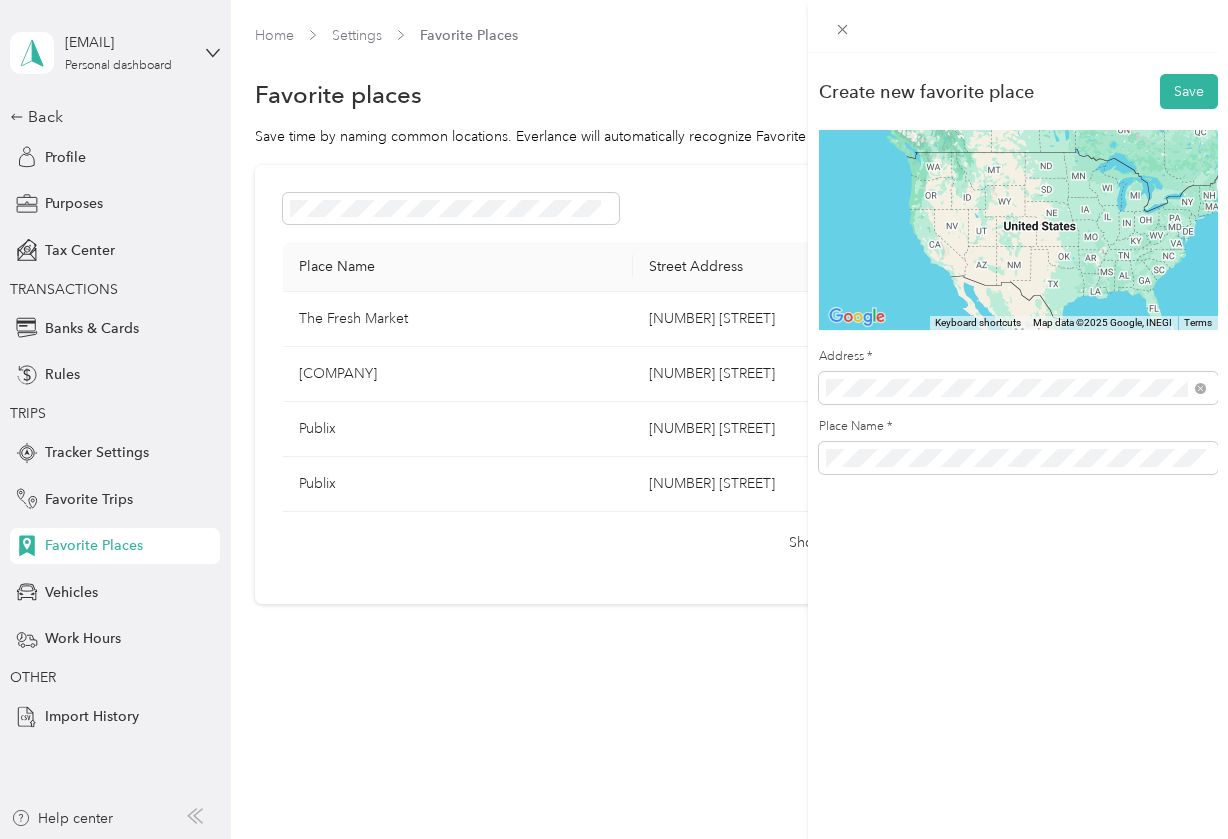 click on "[NUMBER] [STREET]
[CITY], [STATE] [POSTAL_CODE], [COUNTRY]" at bounding box center [1007, 524] 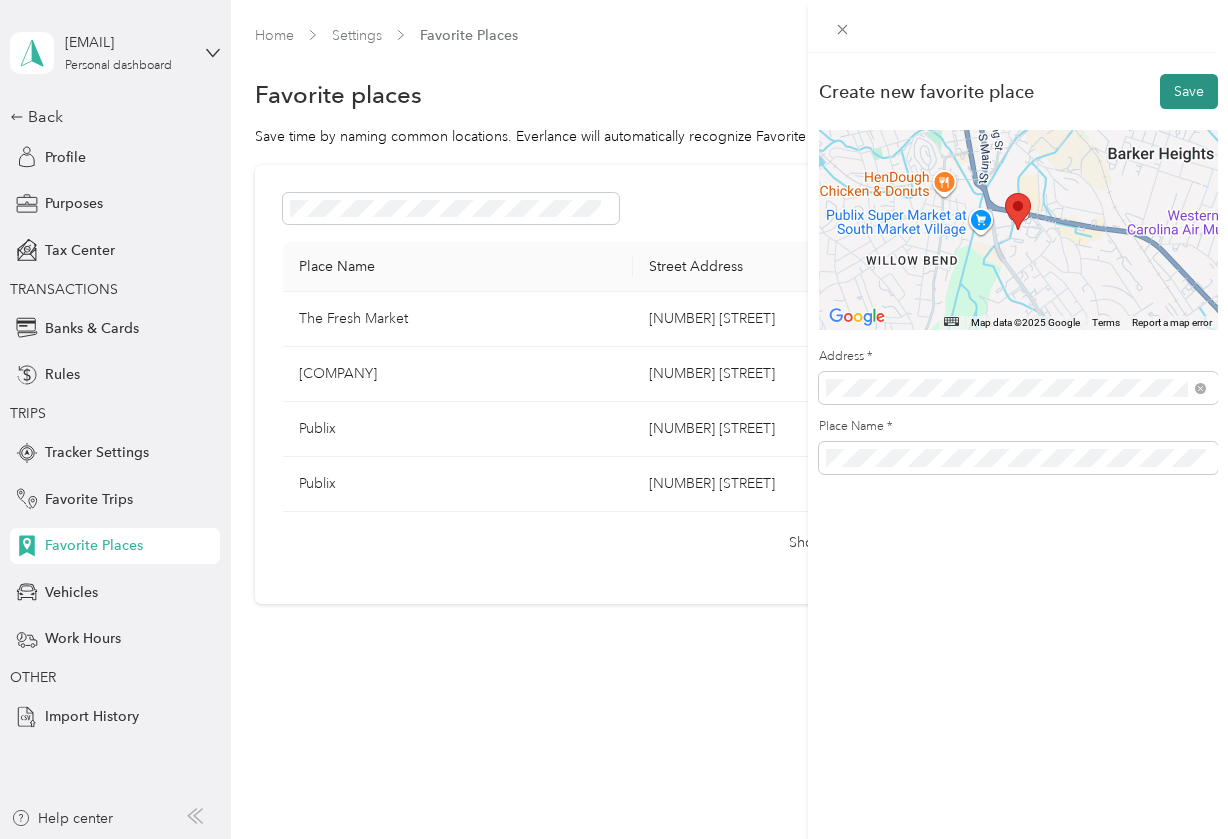 click on "Save" at bounding box center (1189, 91) 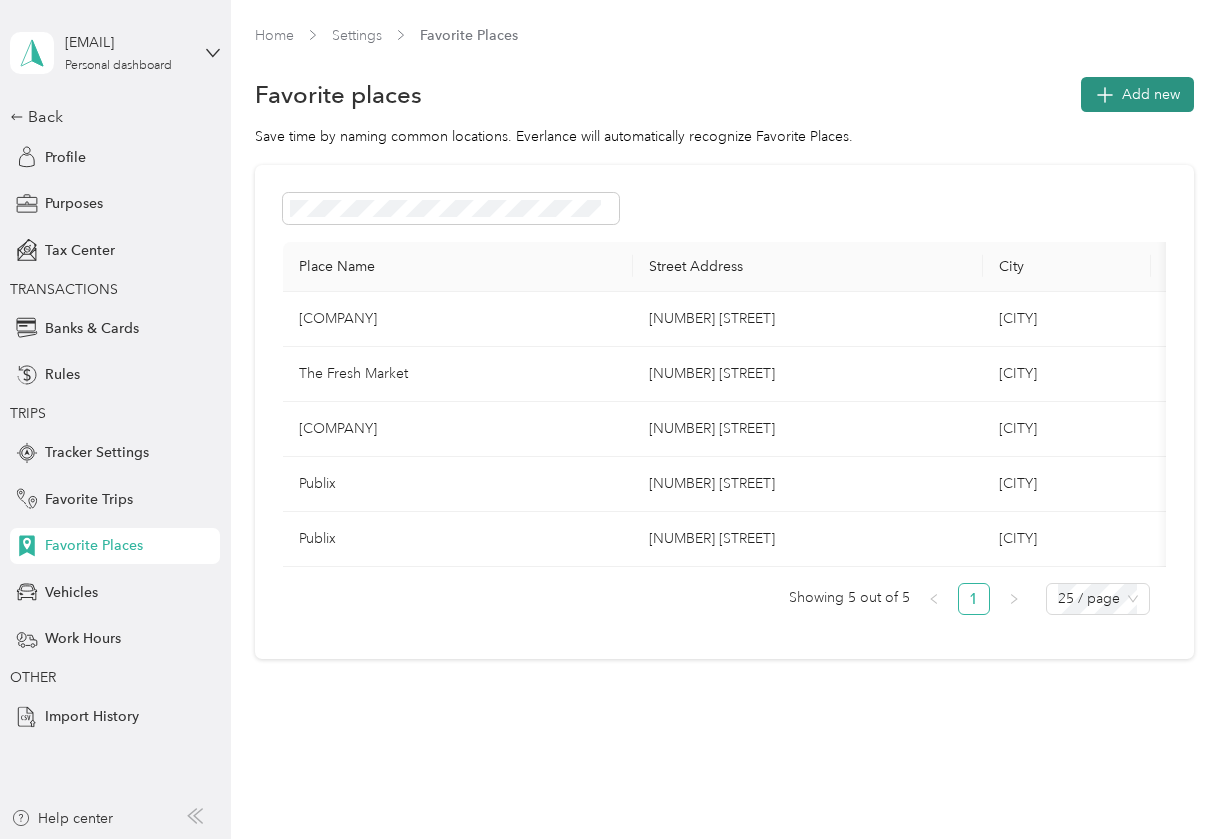 click on "Add new" at bounding box center (1151, 94) 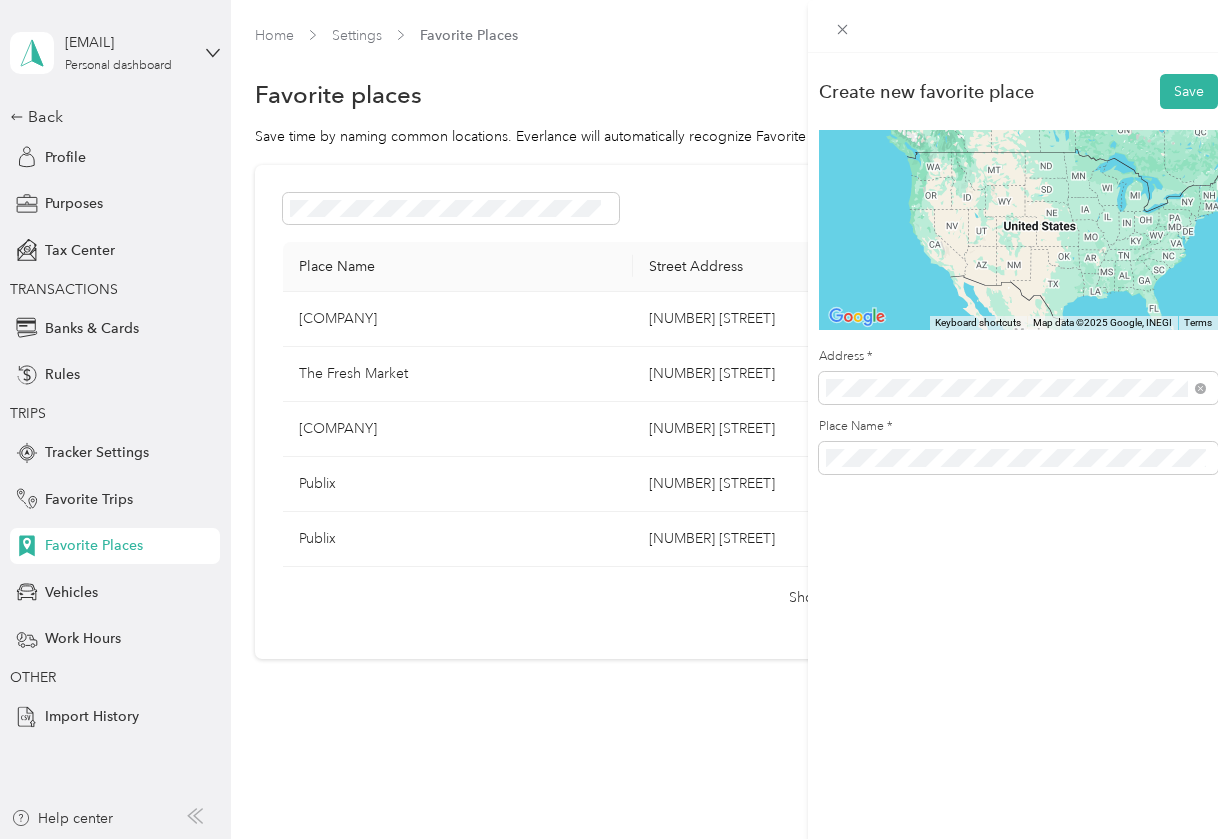 click on "[CITY]
[STATE], [COUNTRY]" at bounding box center [928, 468] 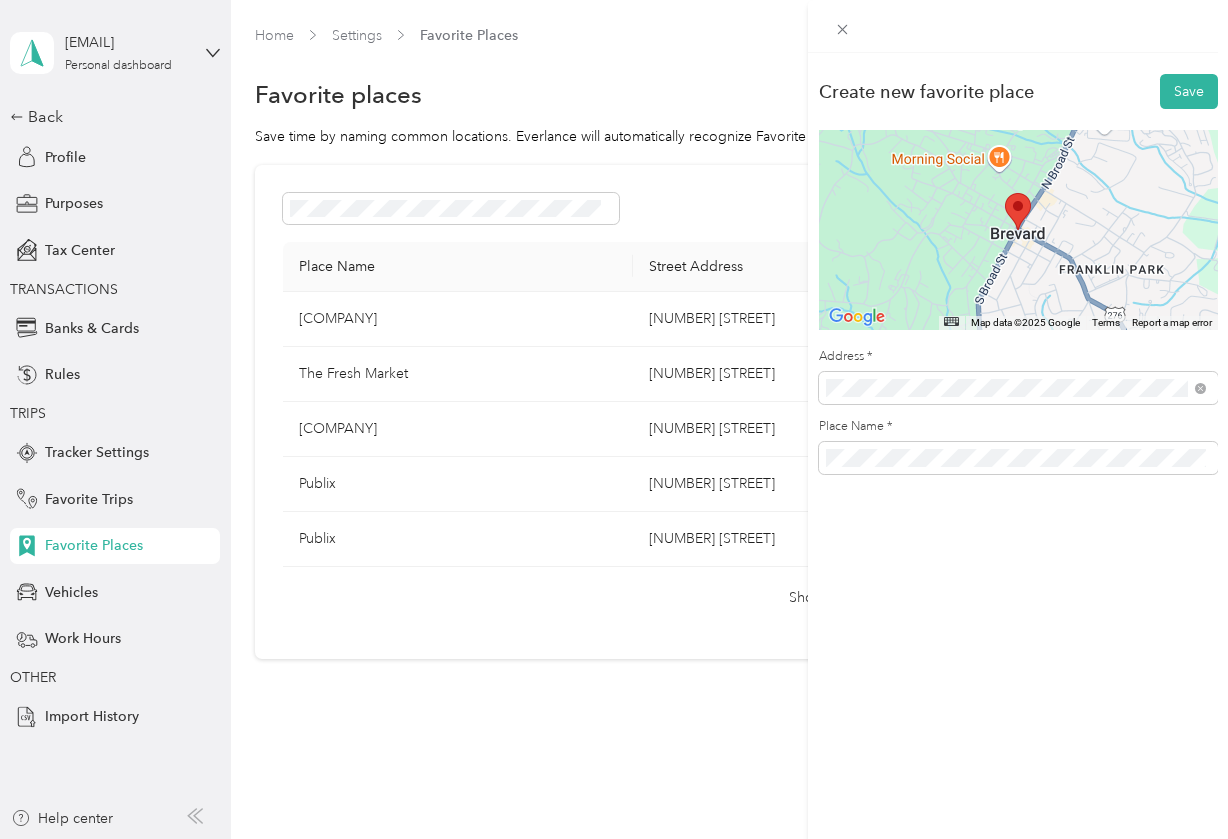 click on "Place Name   *" at bounding box center [1018, 446] 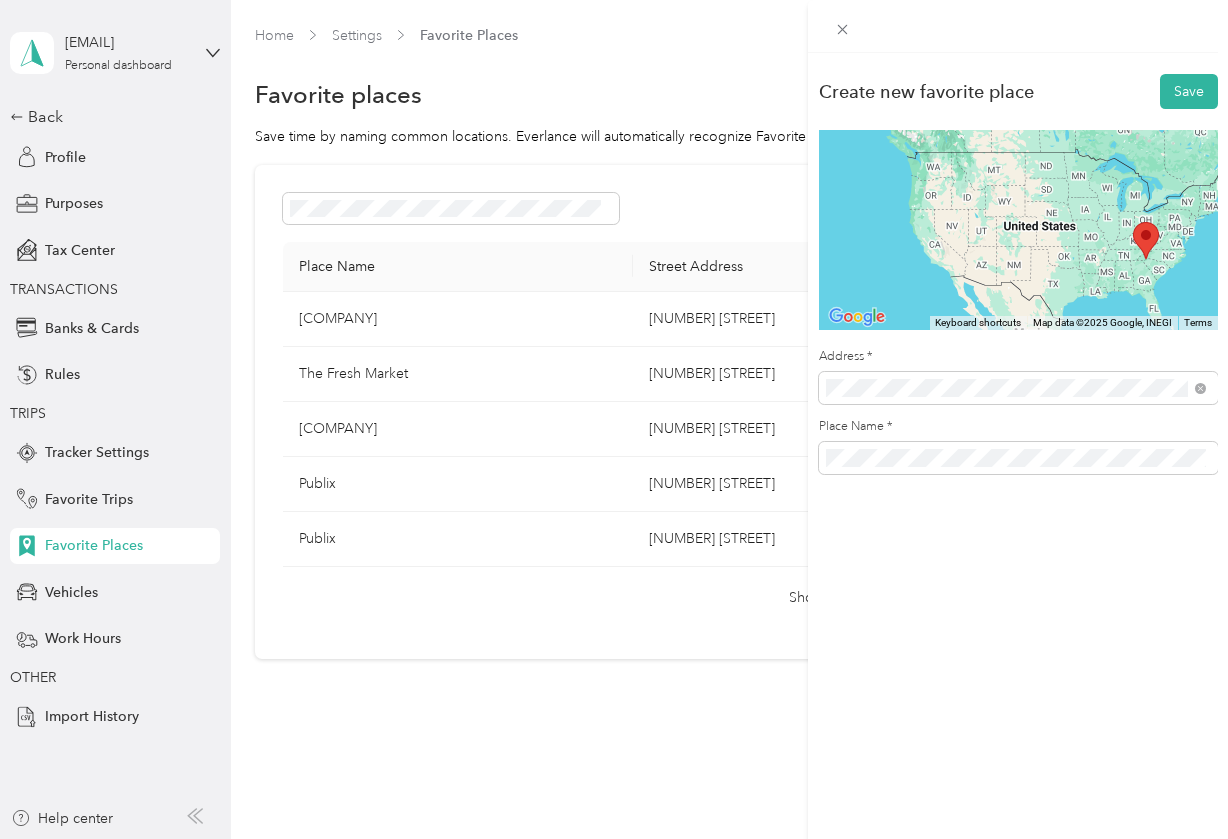 click on "[NUMBER] [STREET]
[CITY], [STATE] [POSTAL_CODE], [COUNTRY]" at bounding box center [1007, 468] 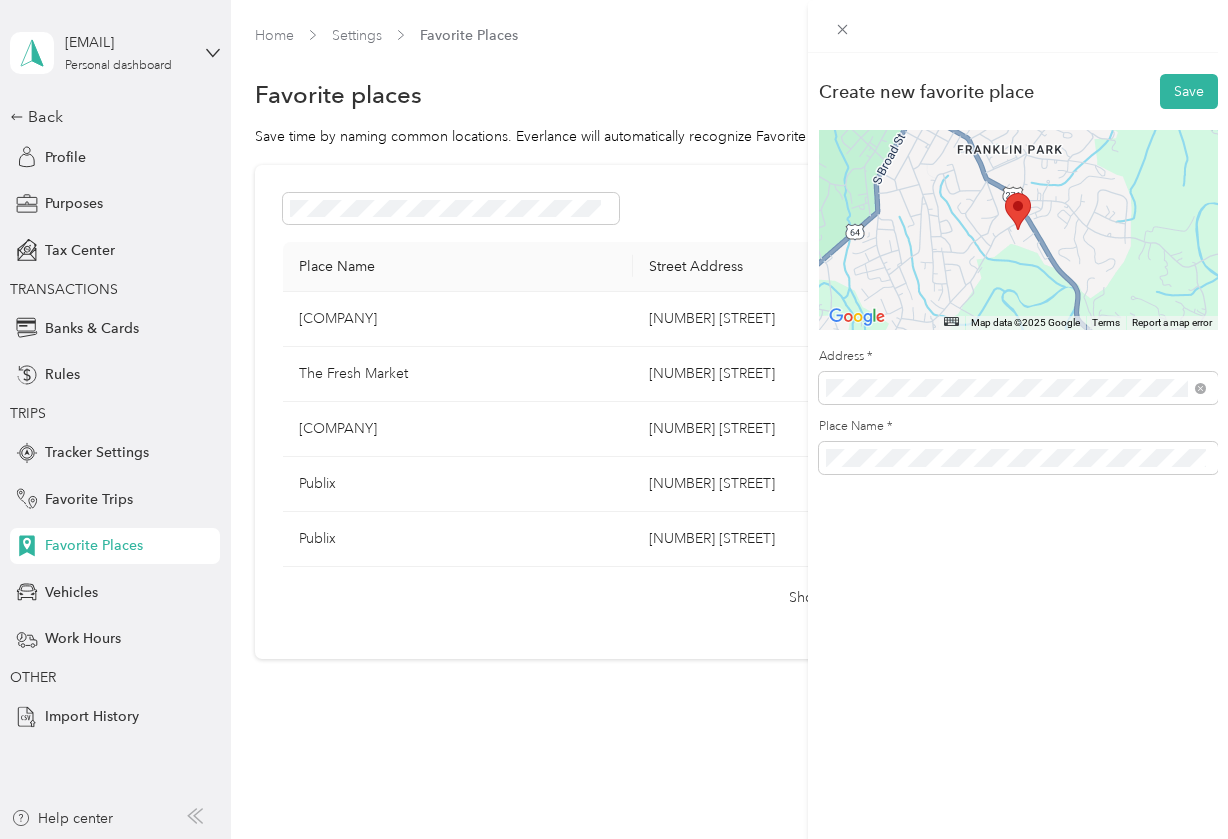 click on "Create new favorite place Save ← Move left → Move right ↑ Move up ↓ Move down + Zoom in - Zoom out Home Jump left by 75% End Jump right by 75% Page Up Jump up by 75% Page Down Jump down by 75% Map Data Map data ©2025 Google Map data ©2025 Google 500 m  Click to toggle between metric and imperial units Terms Report a map error Address   * Place Name   *" at bounding box center (1018, 472) 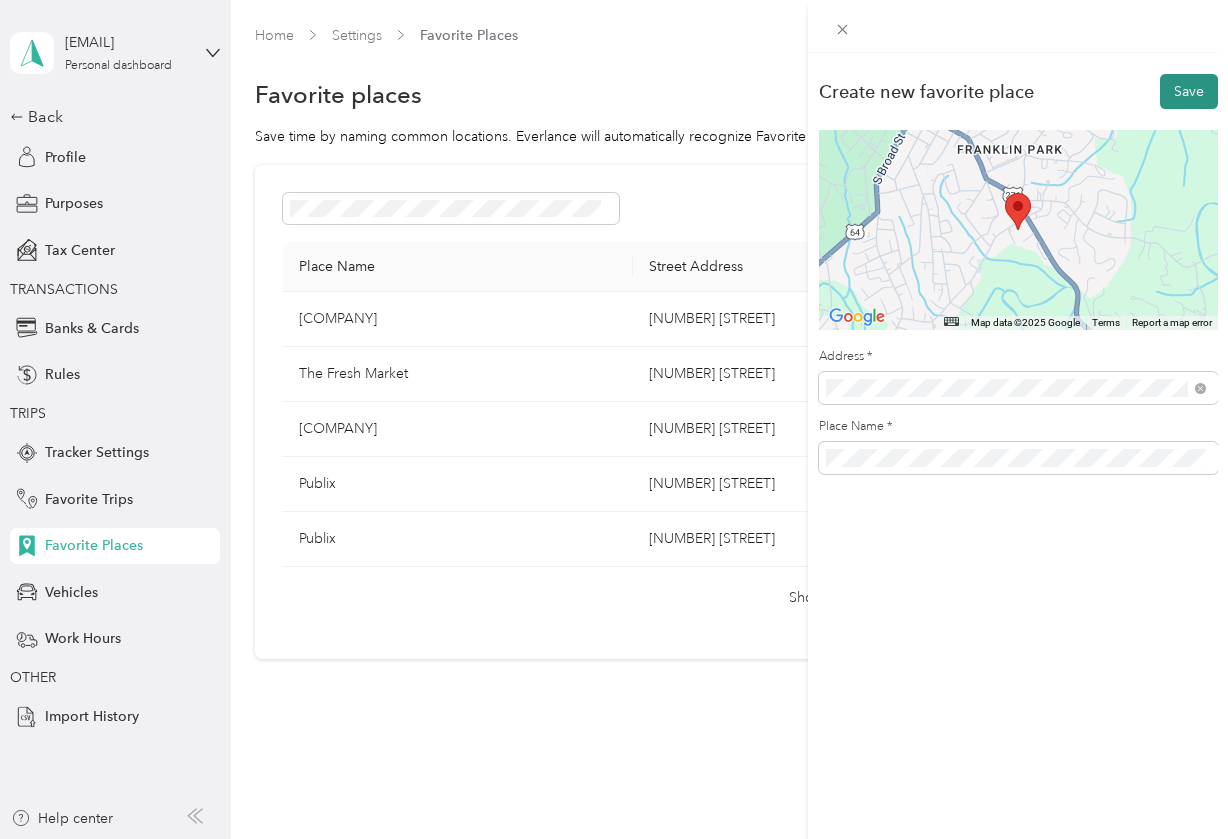 click on "Save" at bounding box center (1189, 91) 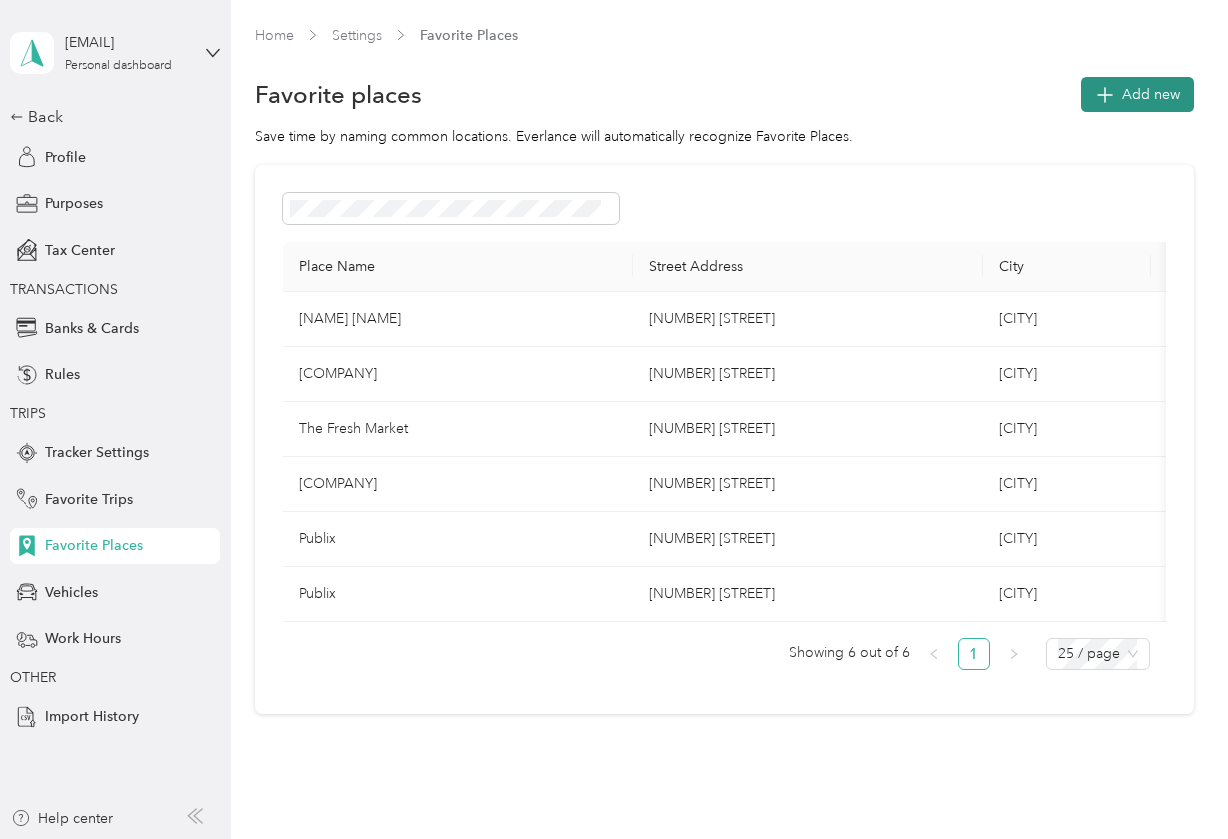 click on "Add new" at bounding box center (1137, 94) 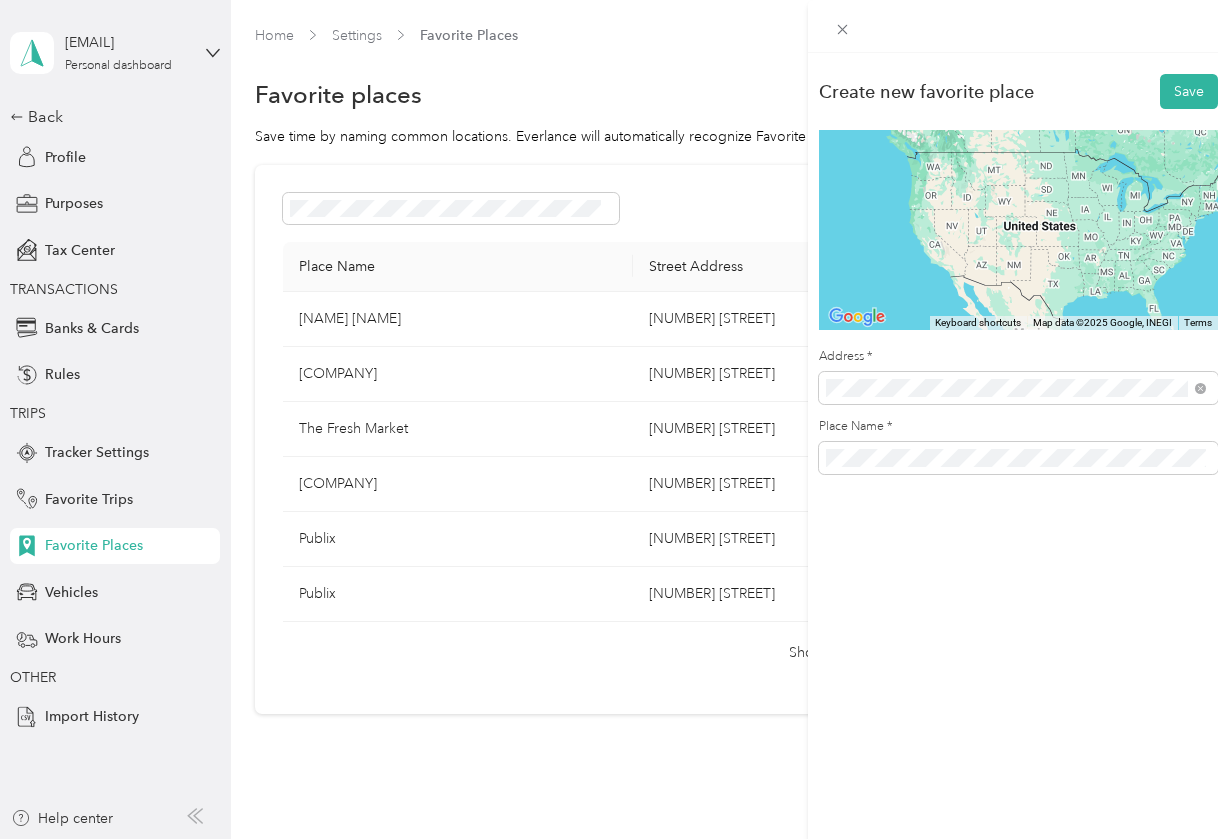 click on "[NUMBER] [STREET]
[CITY], [STATE] [POSTAL_CODE], [COUNTRY]" at bounding box center [1016, 580] 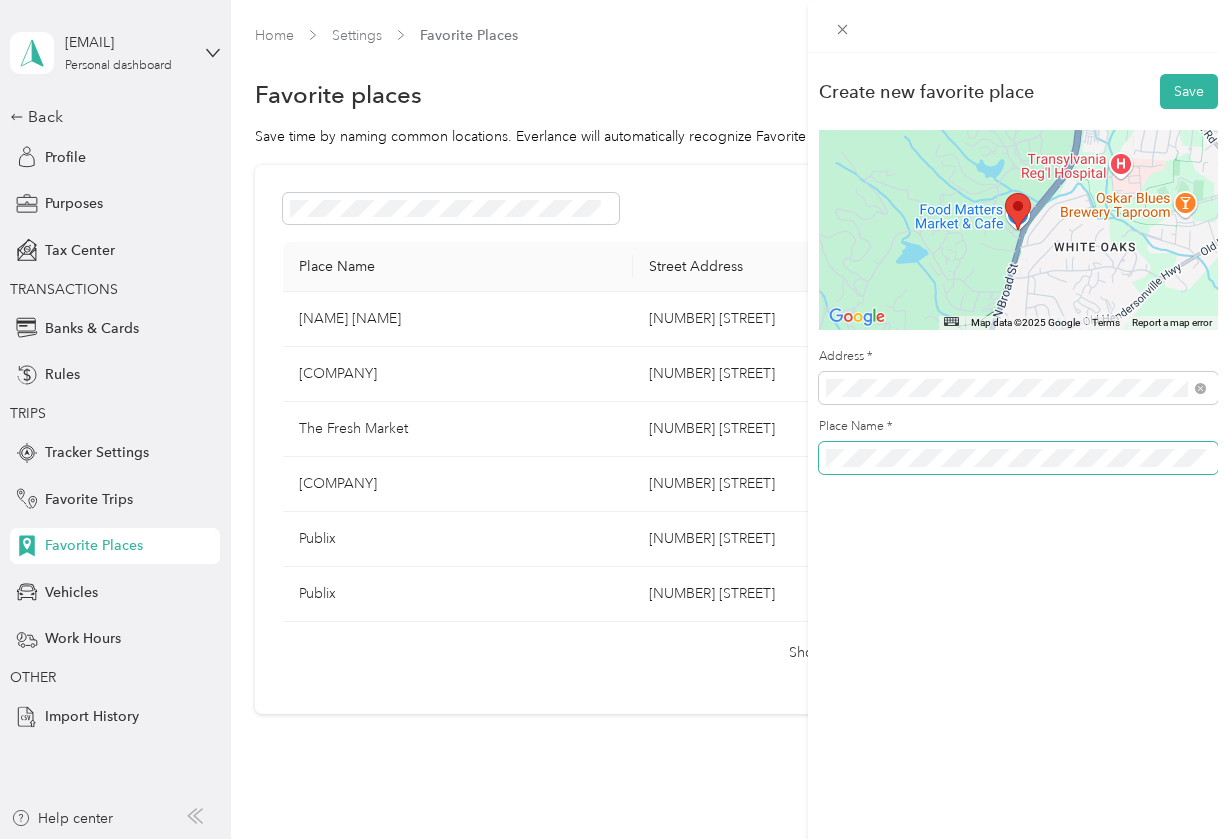 click at bounding box center [1018, 458] 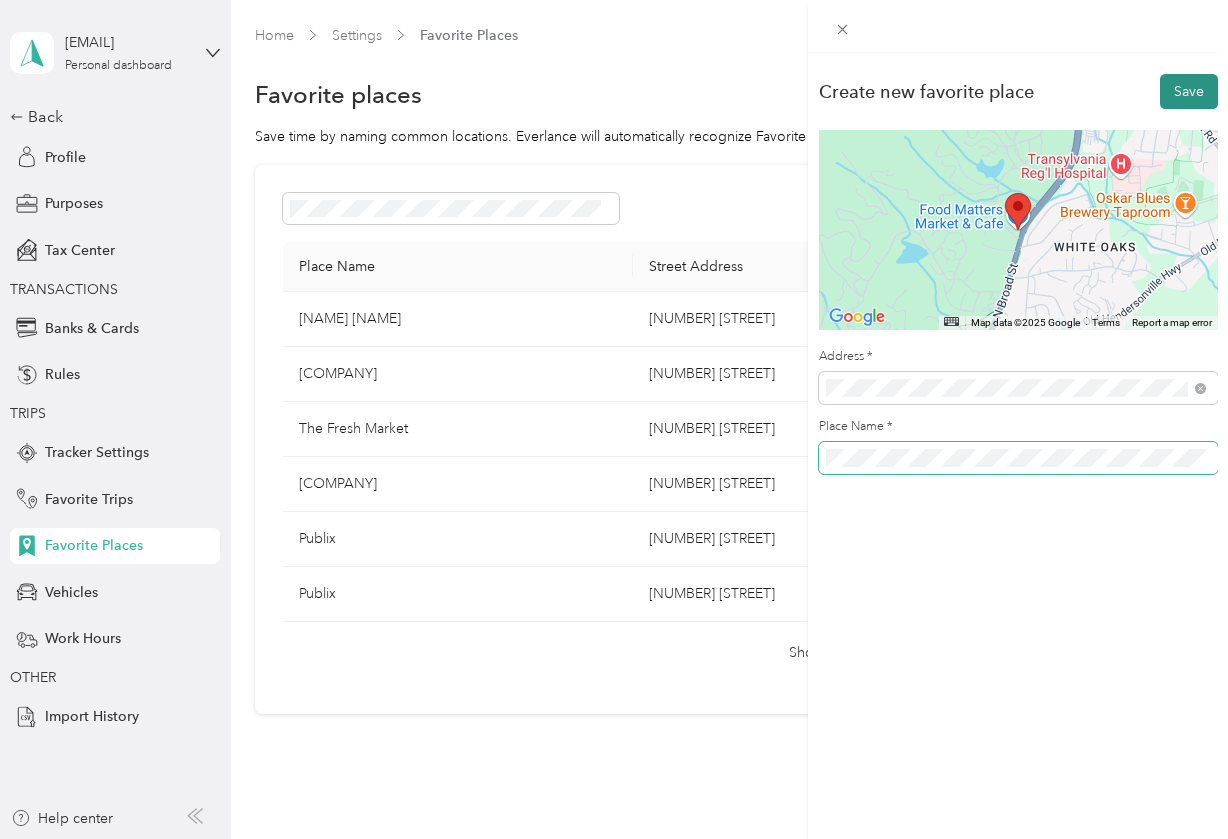 click on "Save" at bounding box center (1189, 91) 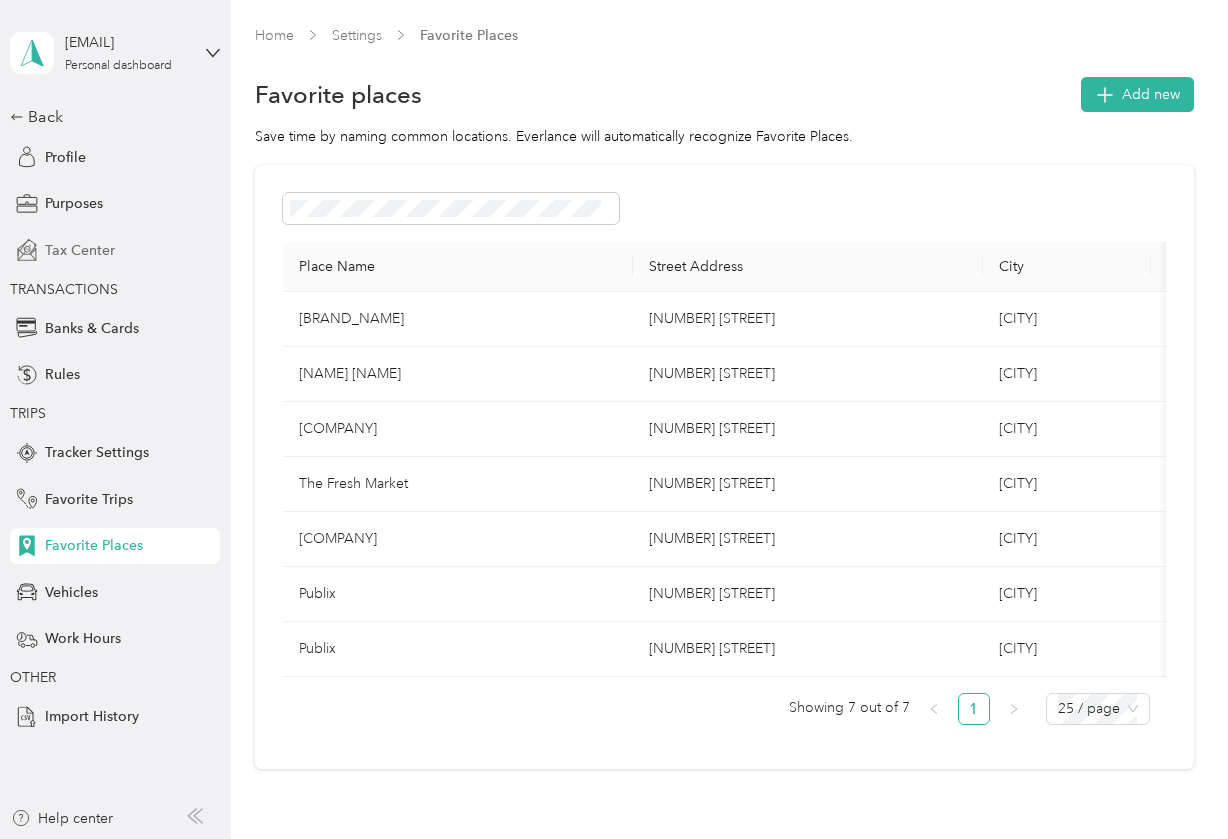 click on "Tax Center" at bounding box center (80, 250) 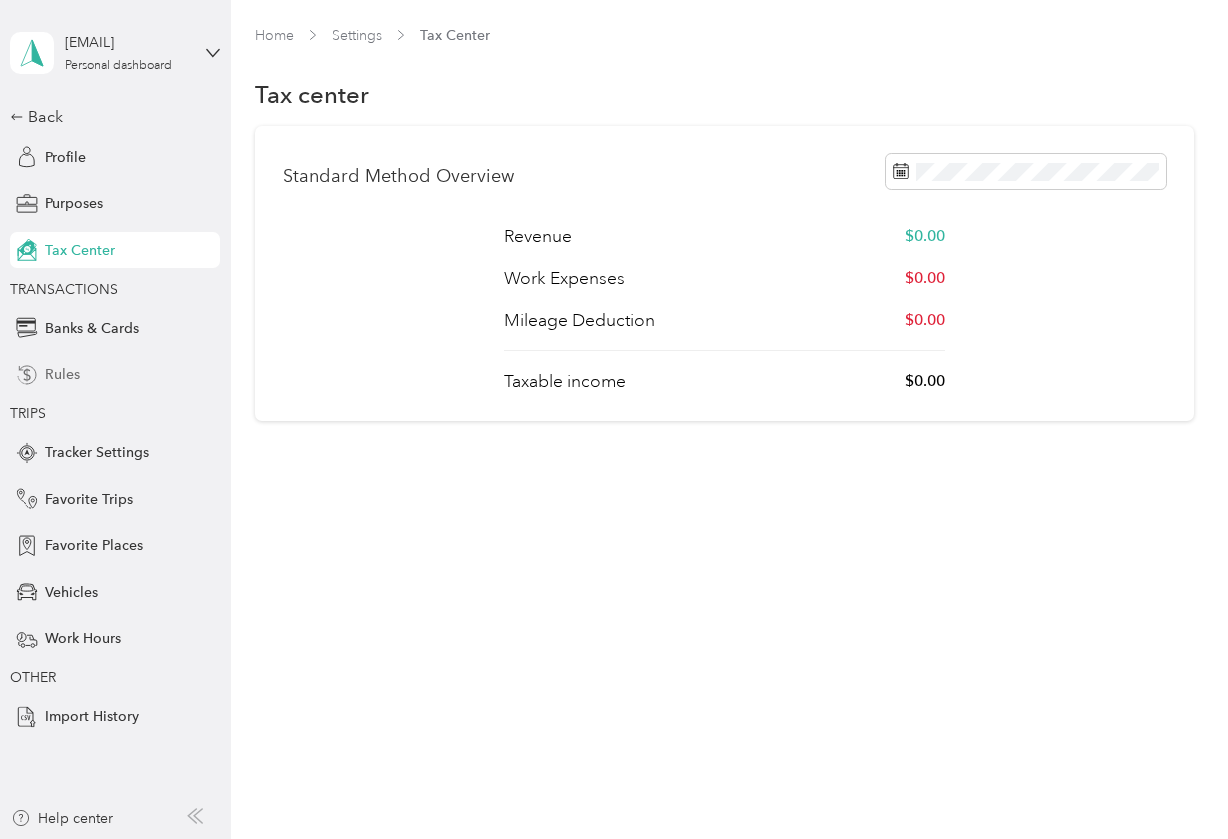 click on "Rules" at bounding box center [115, 375] 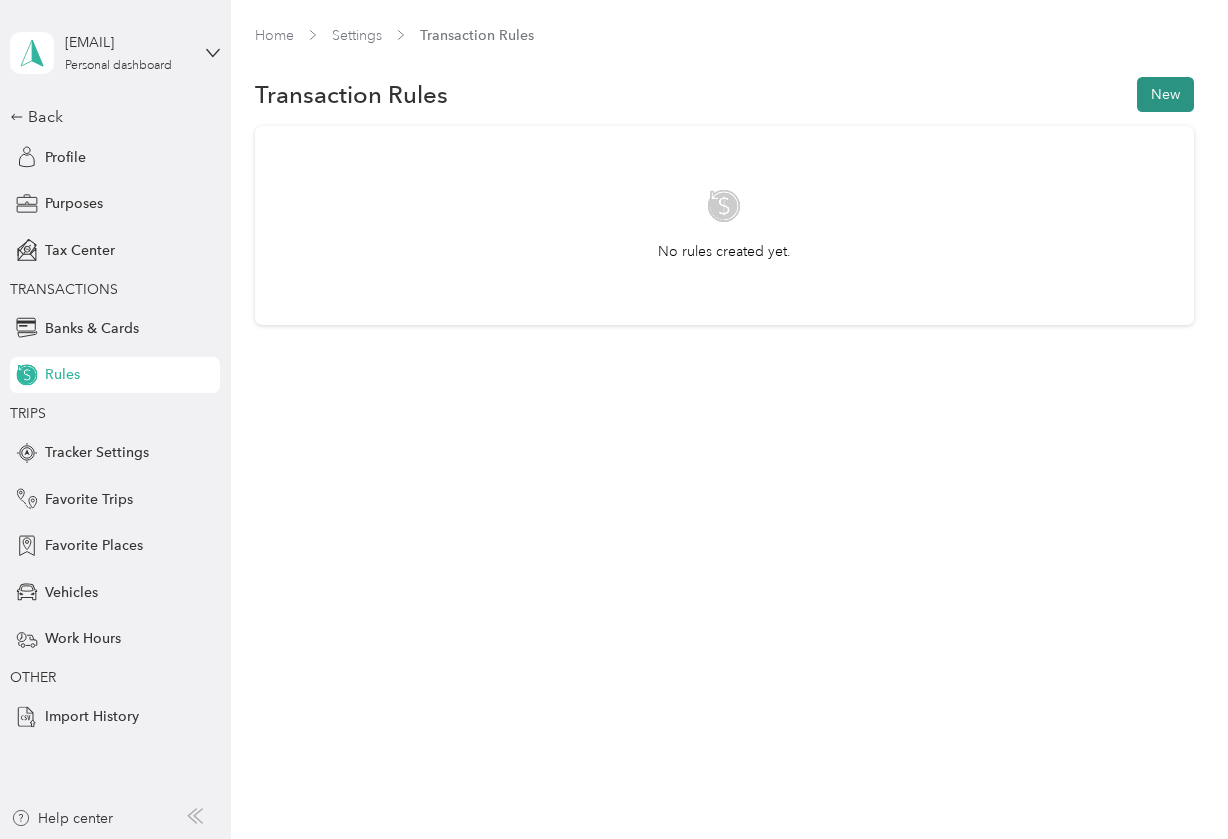 click on "New" at bounding box center (1165, 94) 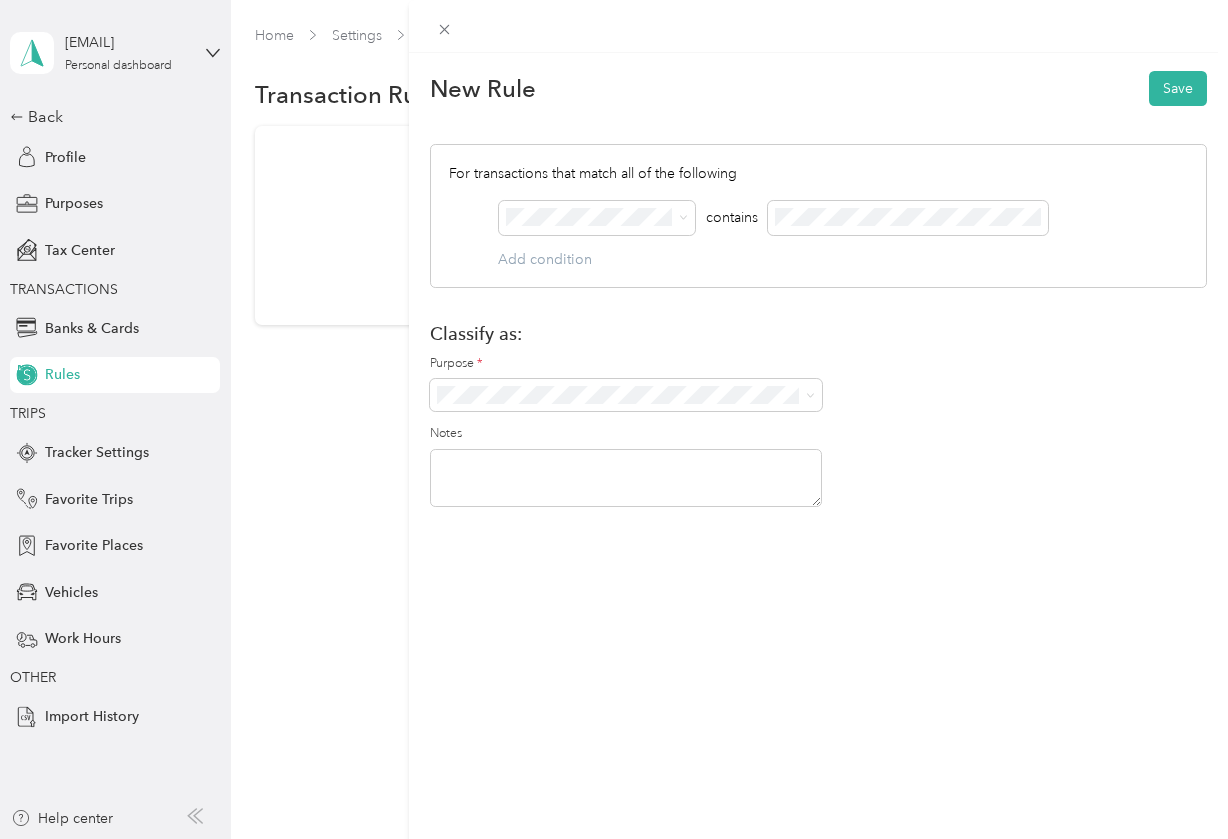 click on "New Rule Save For transactions that match all of the following AND contains Add condition Classify as: Purpose   * Notes" at bounding box center [614, 419] 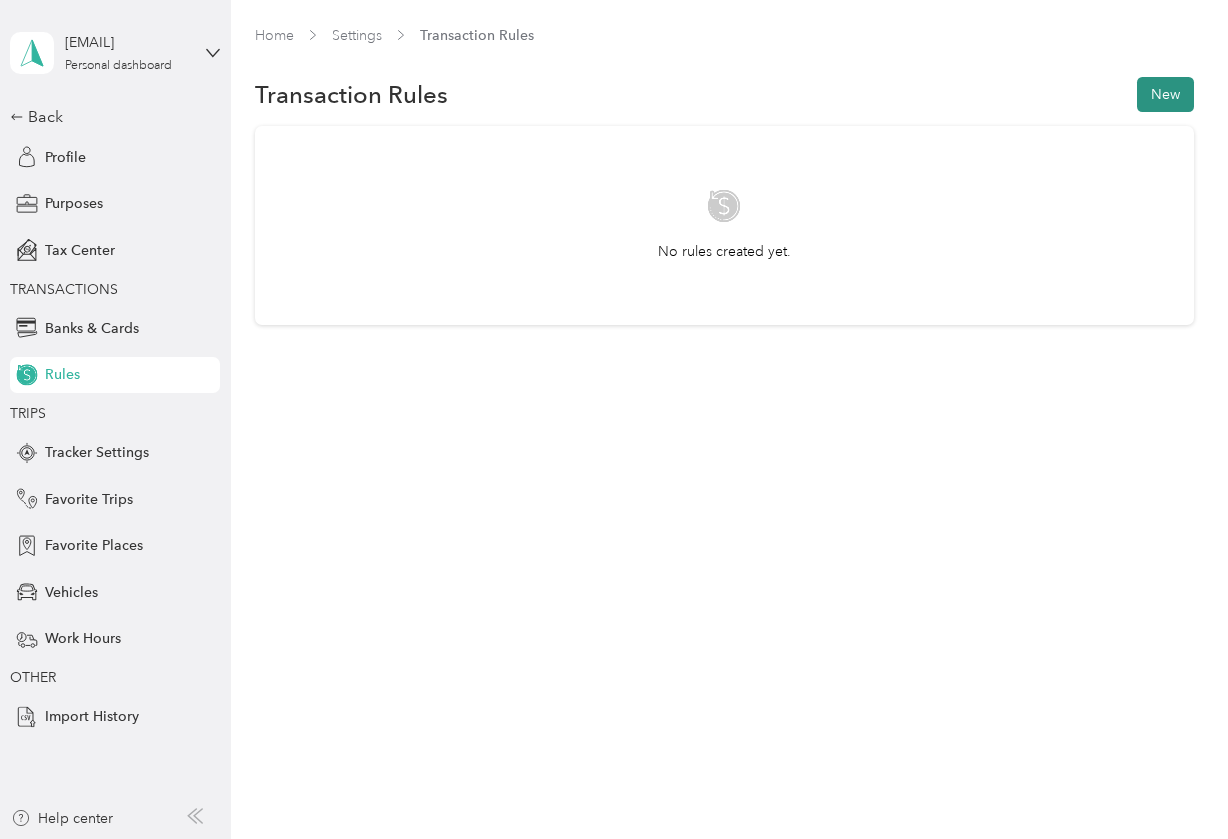 click on "New" at bounding box center (1165, 94) 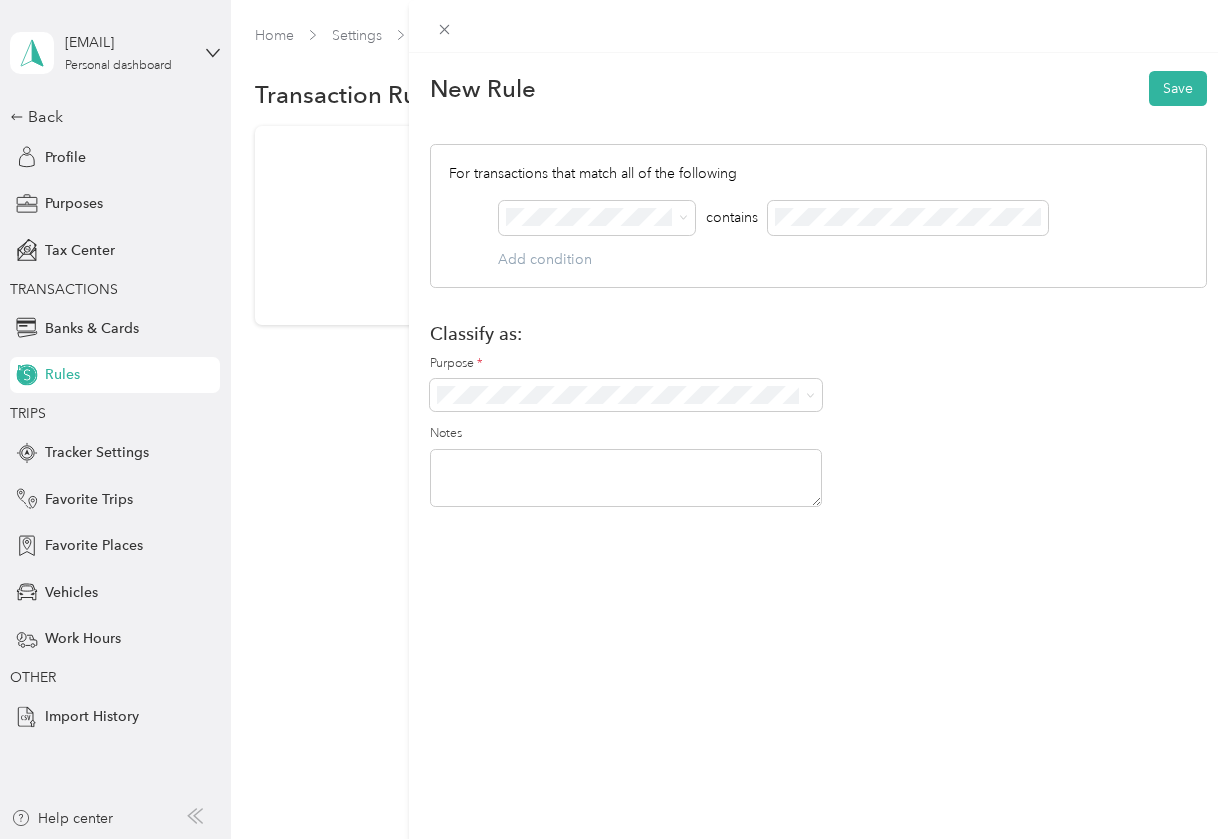 click on "New Rule Save For transactions that match all of the following AND contains Add condition Classify as: Purpose   * Notes" at bounding box center [614, 419] 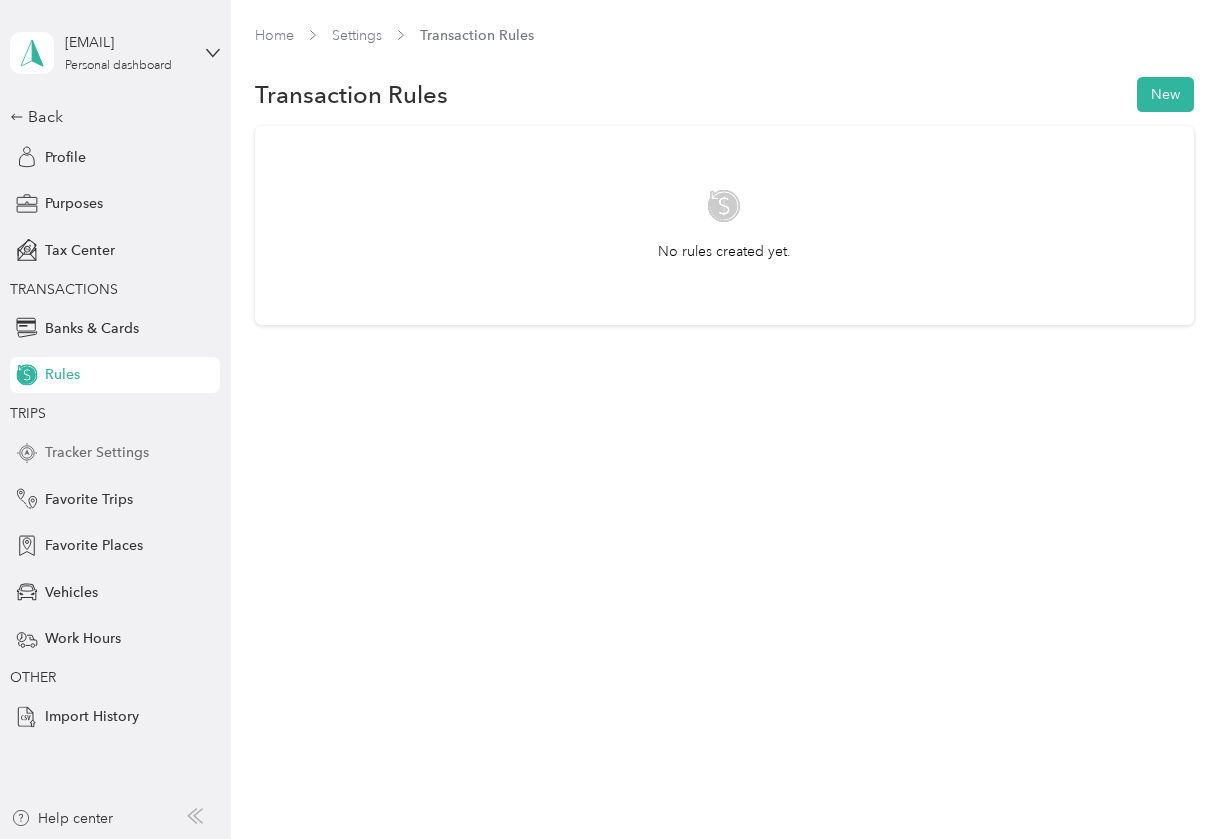 click on "Tracker Settings" at bounding box center (97, 452) 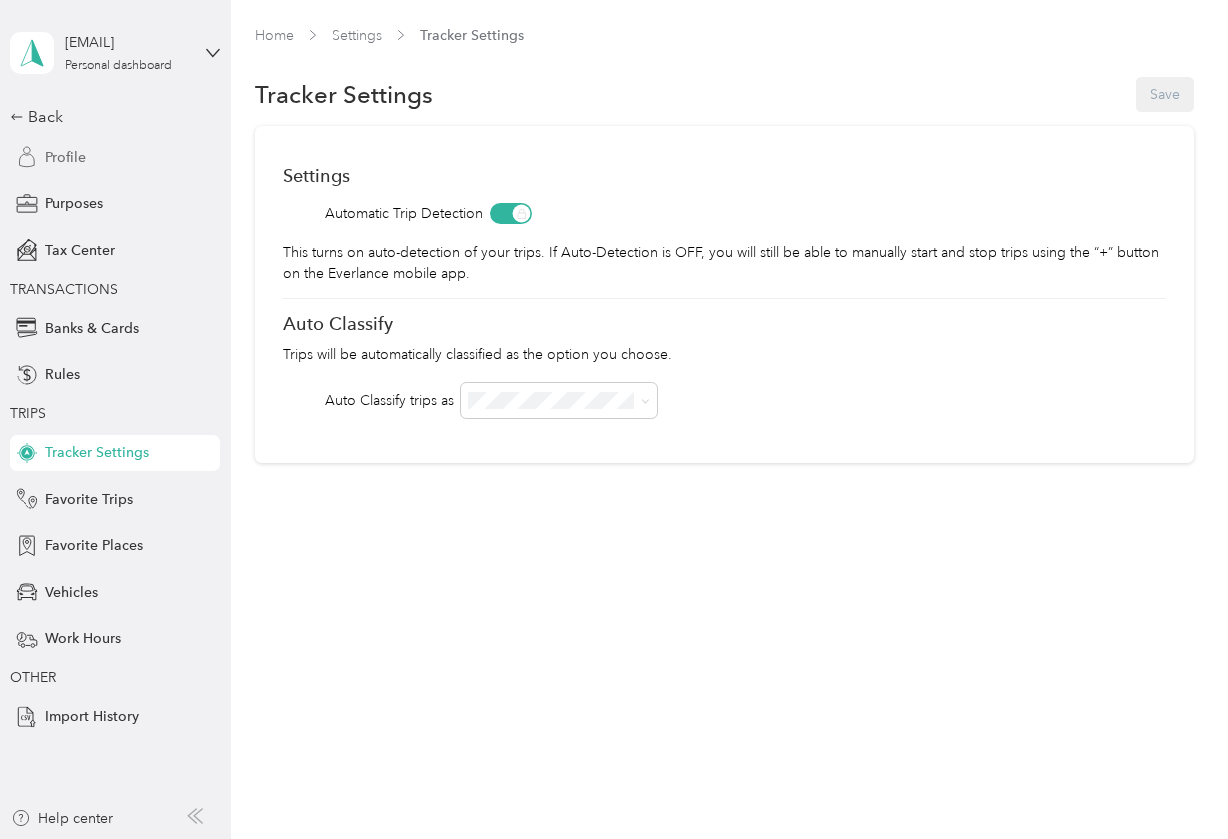 click on "Profile" at bounding box center [65, 157] 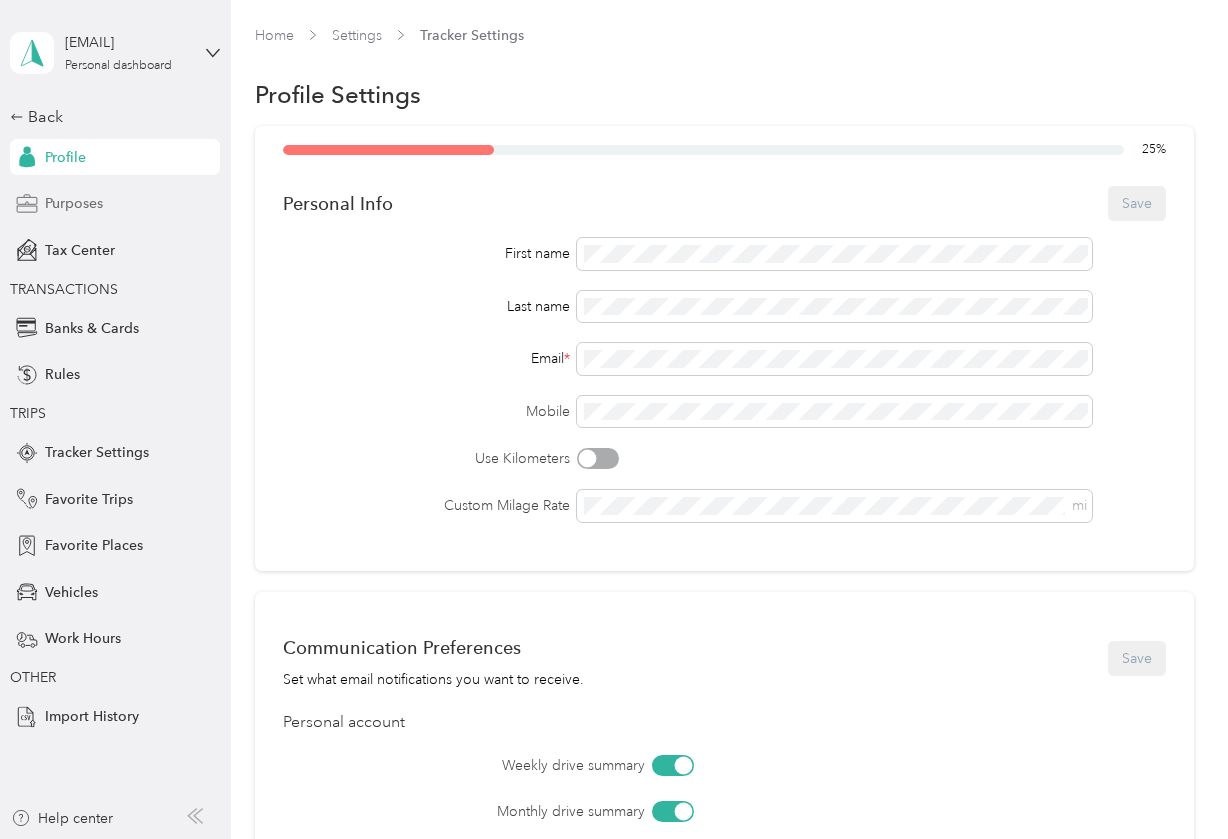click on "Purposes" at bounding box center (74, 203) 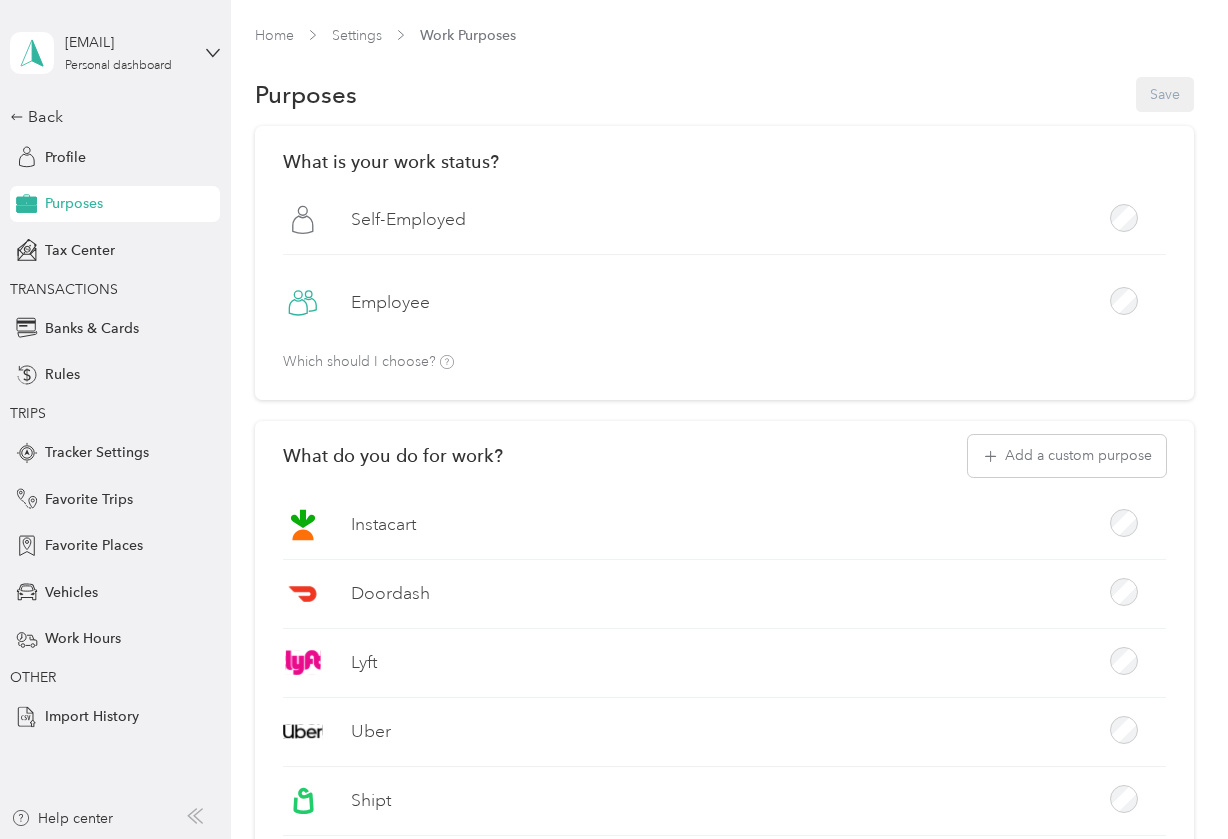 click on "Instacart" at bounding box center [383, 524] 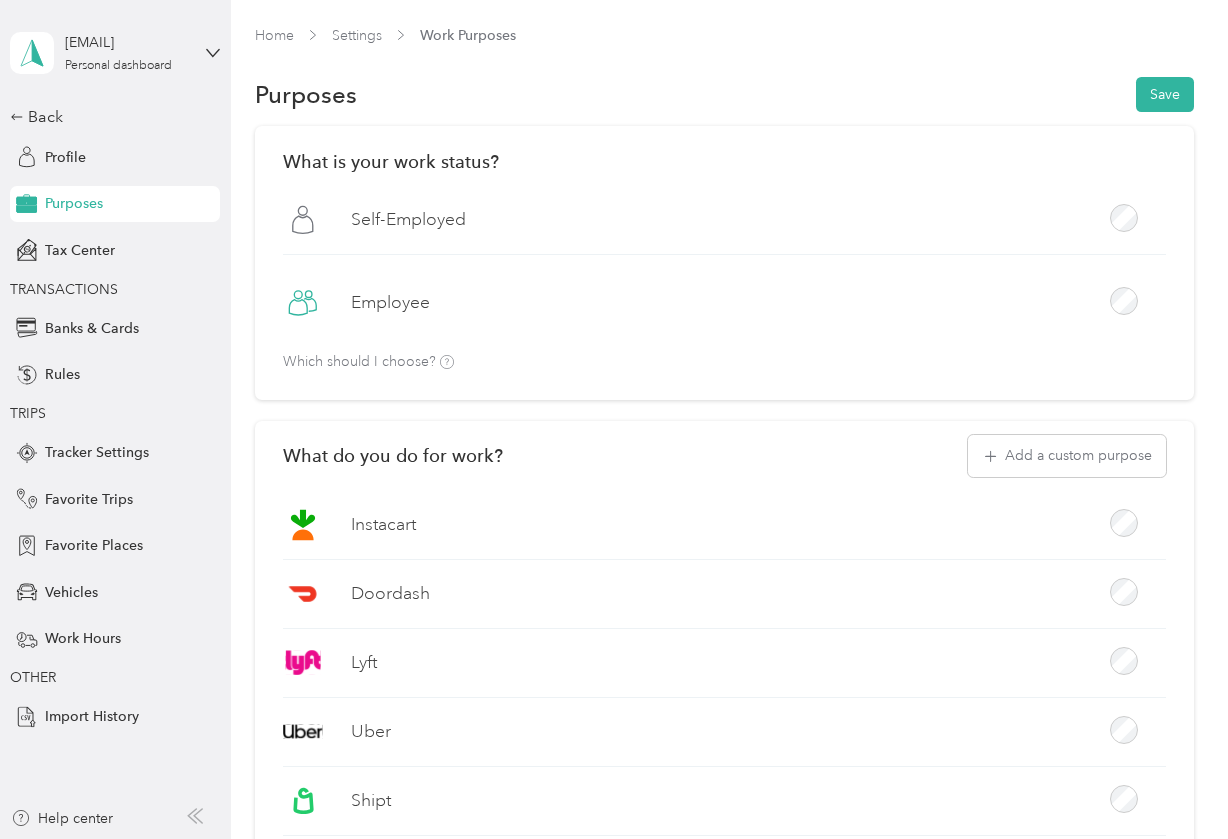 click on "Instacart" at bounding box center [383, 524] 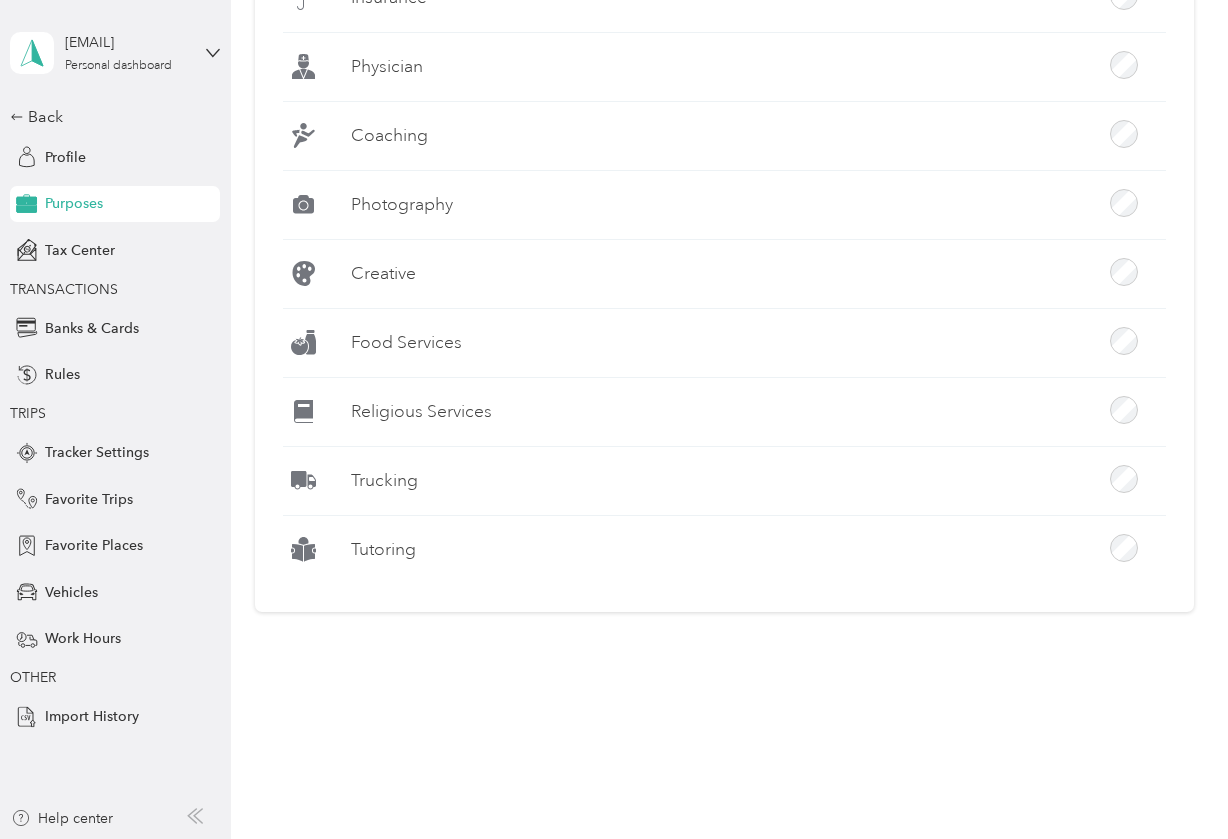 scroll, scrollTop: 1769, scrollLeft: 0, axis: vertical 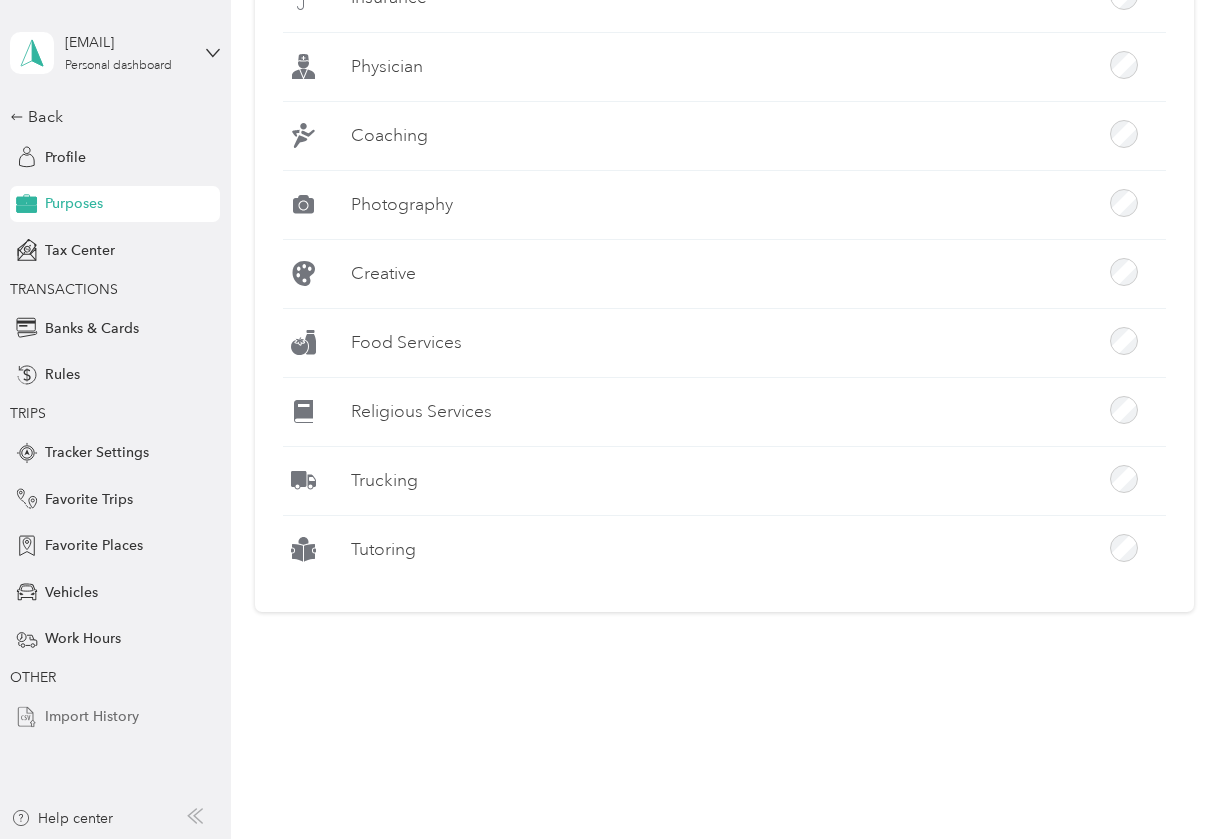 click on "Import History" at bounding box center [92, 716] 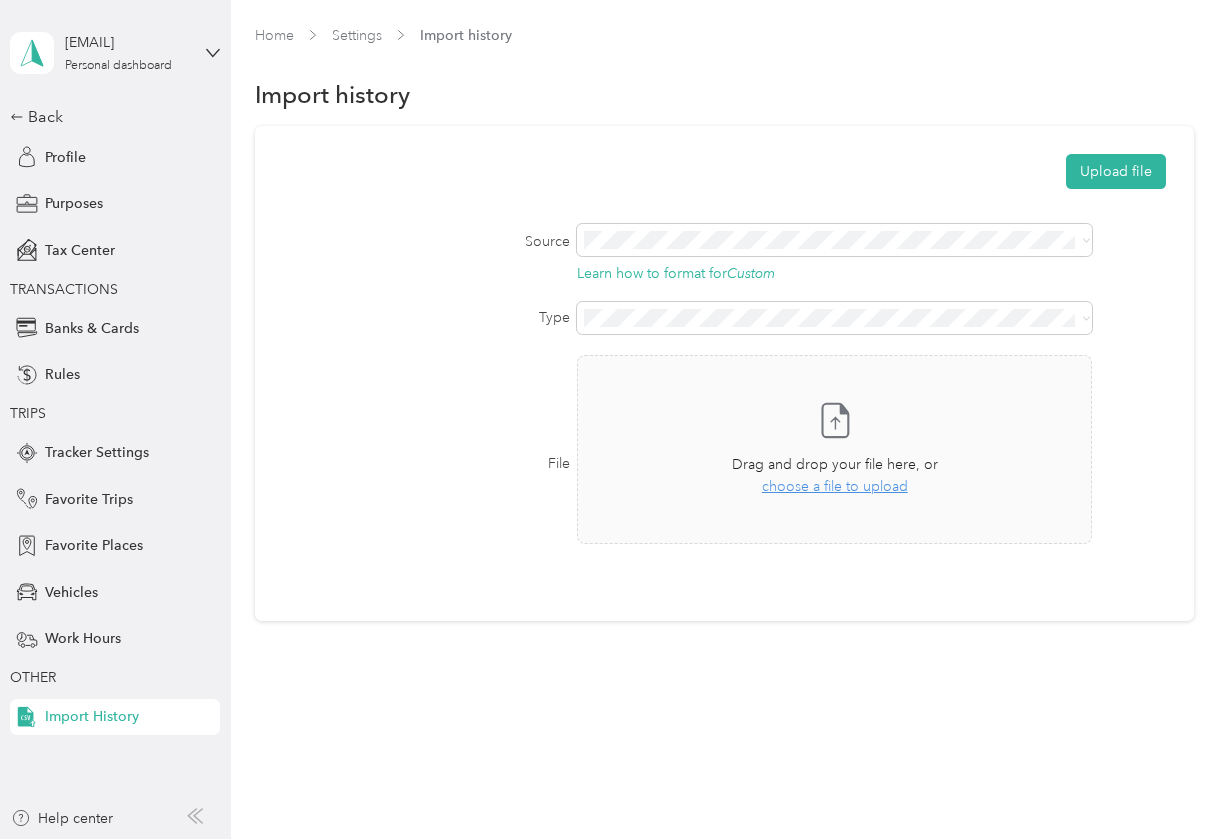 scroll, scrollTop: 0, scrollLeft: 0, axis: both 